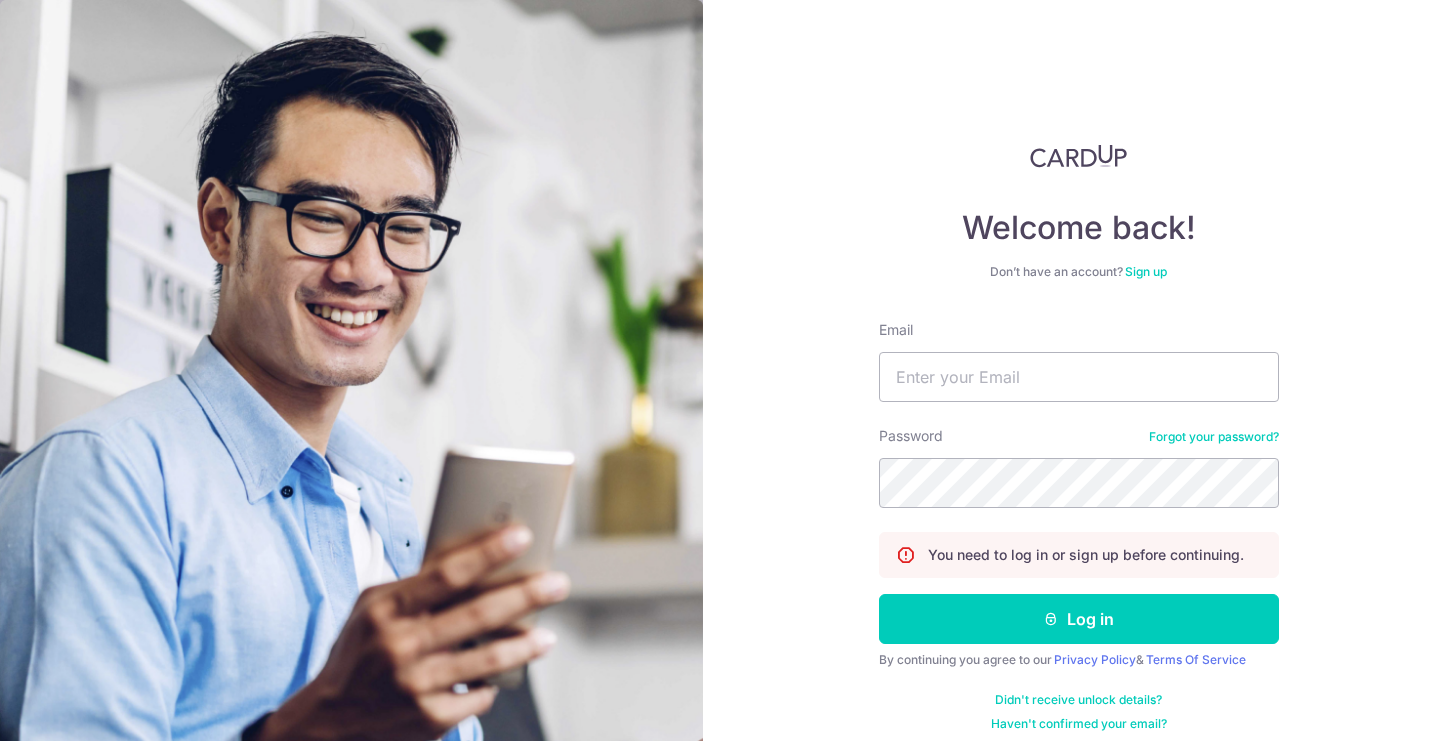 scroll, scrollTop: 0, scrollLeft: 0, axis: both 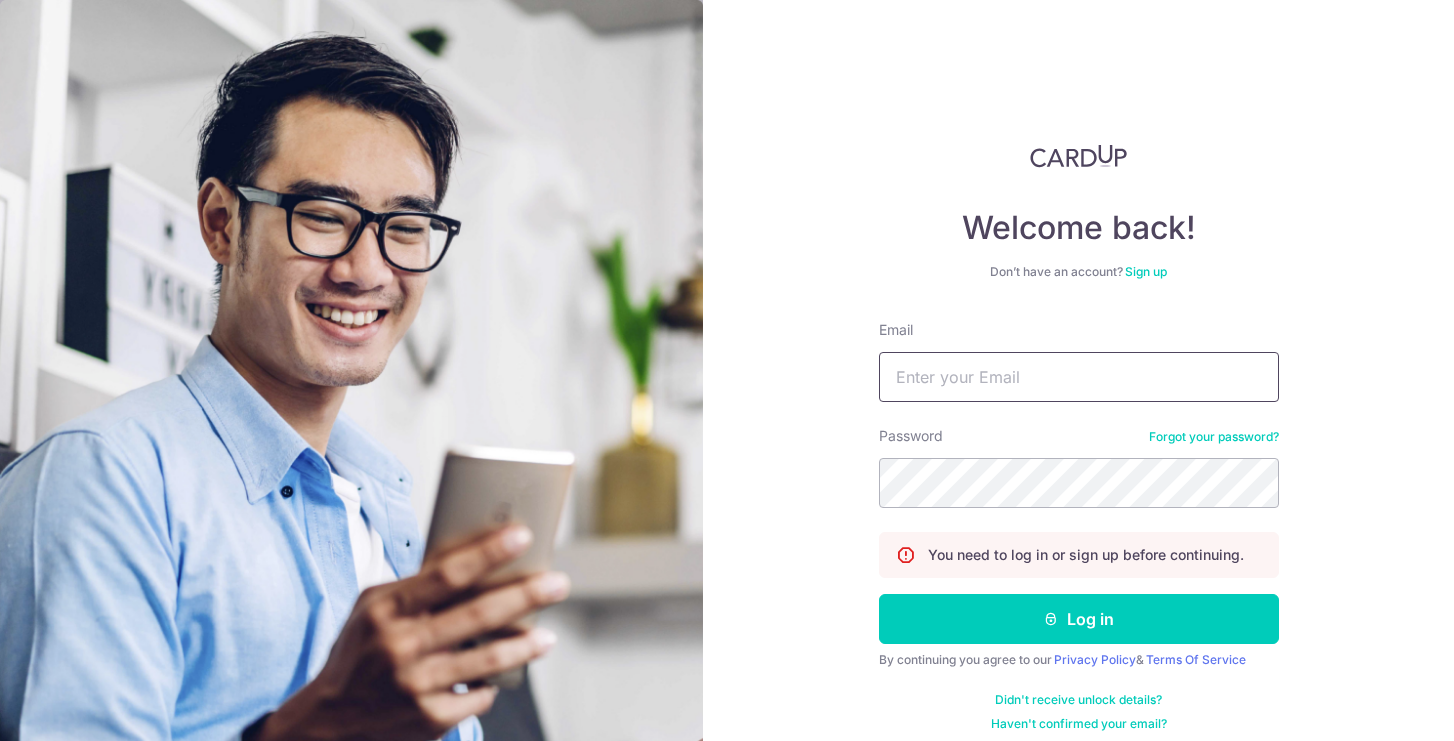 click on "Email" at bounding box center (1079, 377) 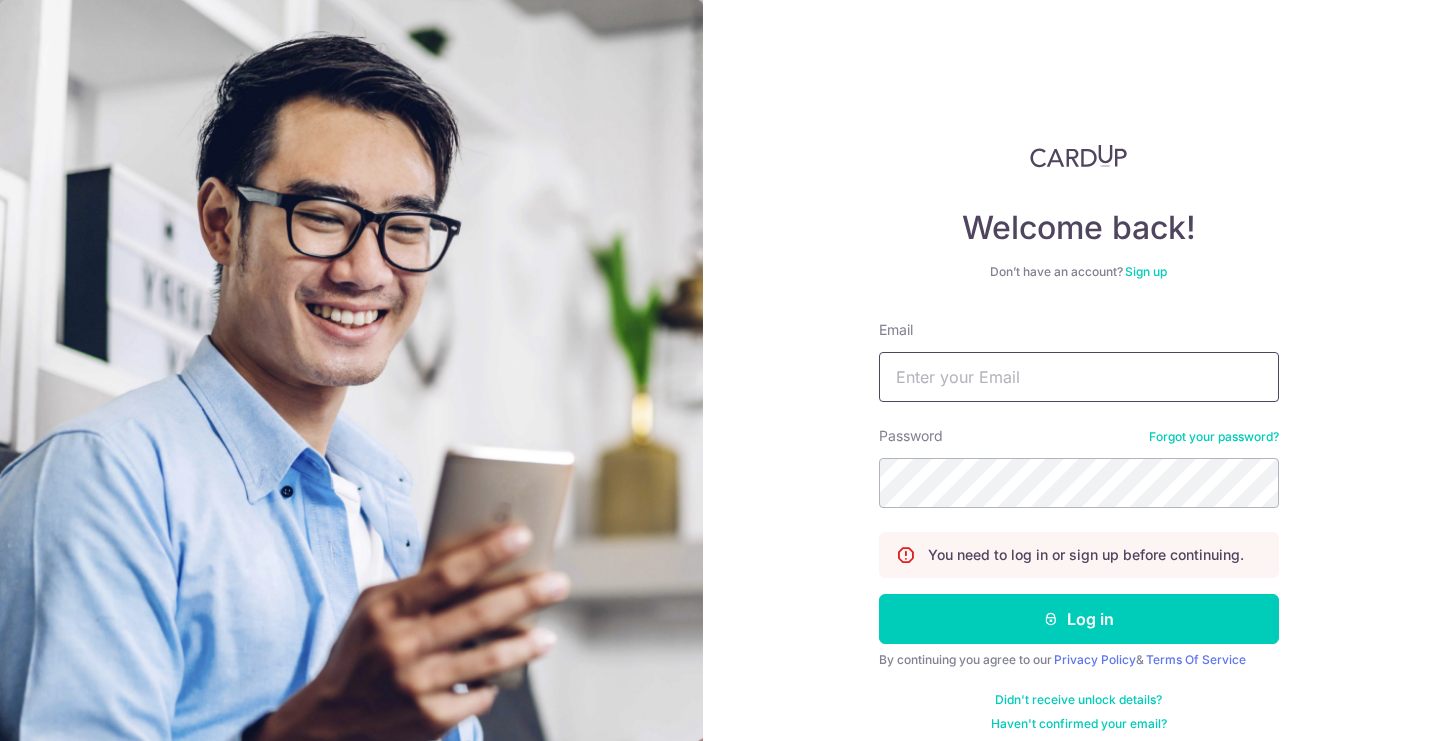 type on "[USERNAME]@[DOMAIN]" 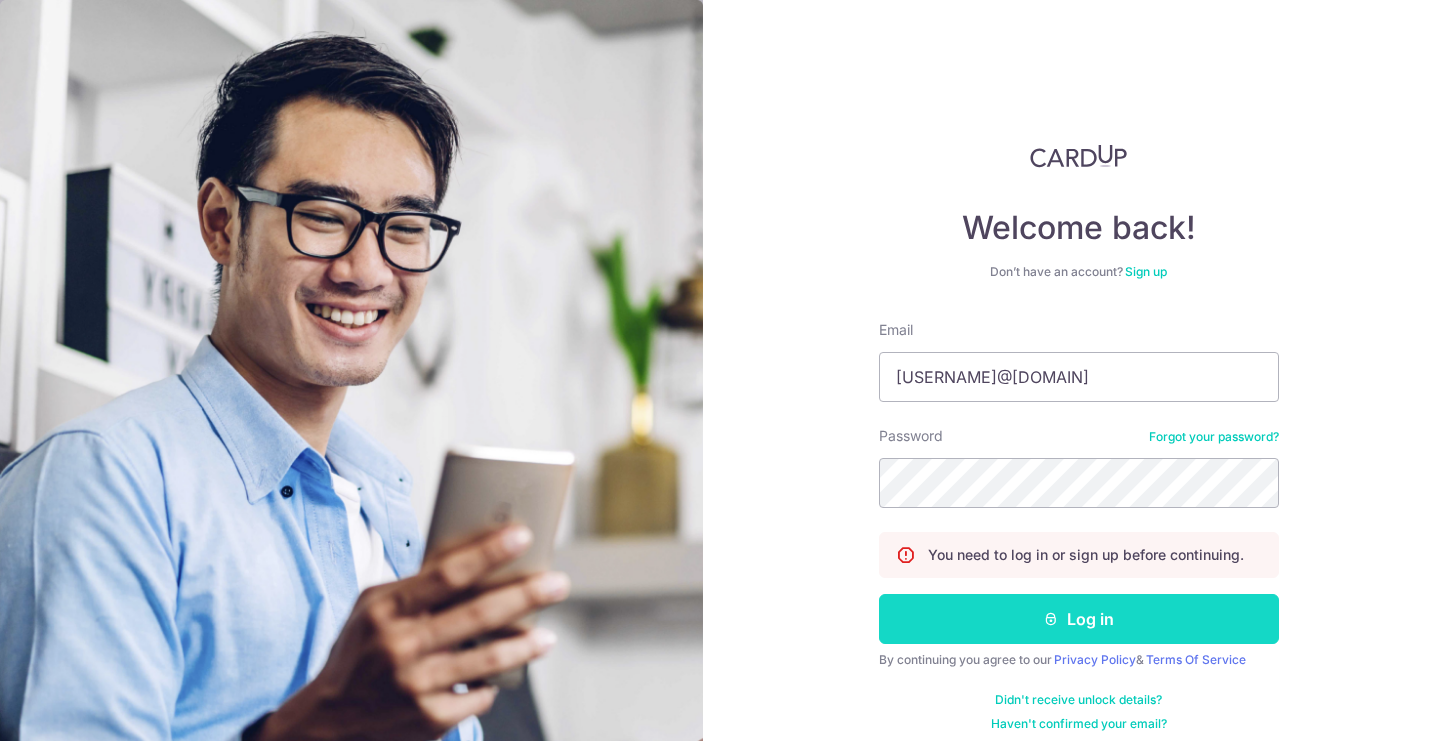 click on "Log in" at bounding box center (1079, 619) 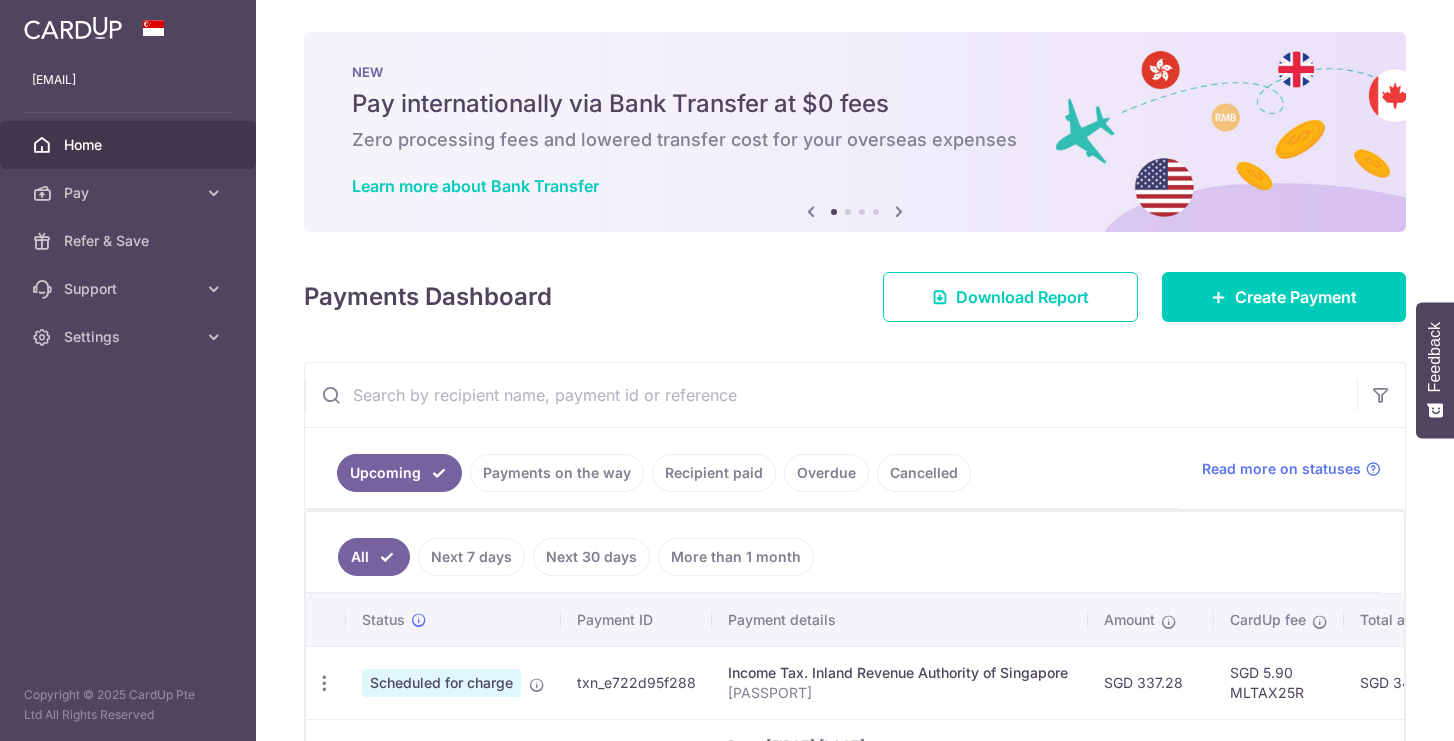 scroll, scrollTop: 0, scrollLeft: 0, axis: both 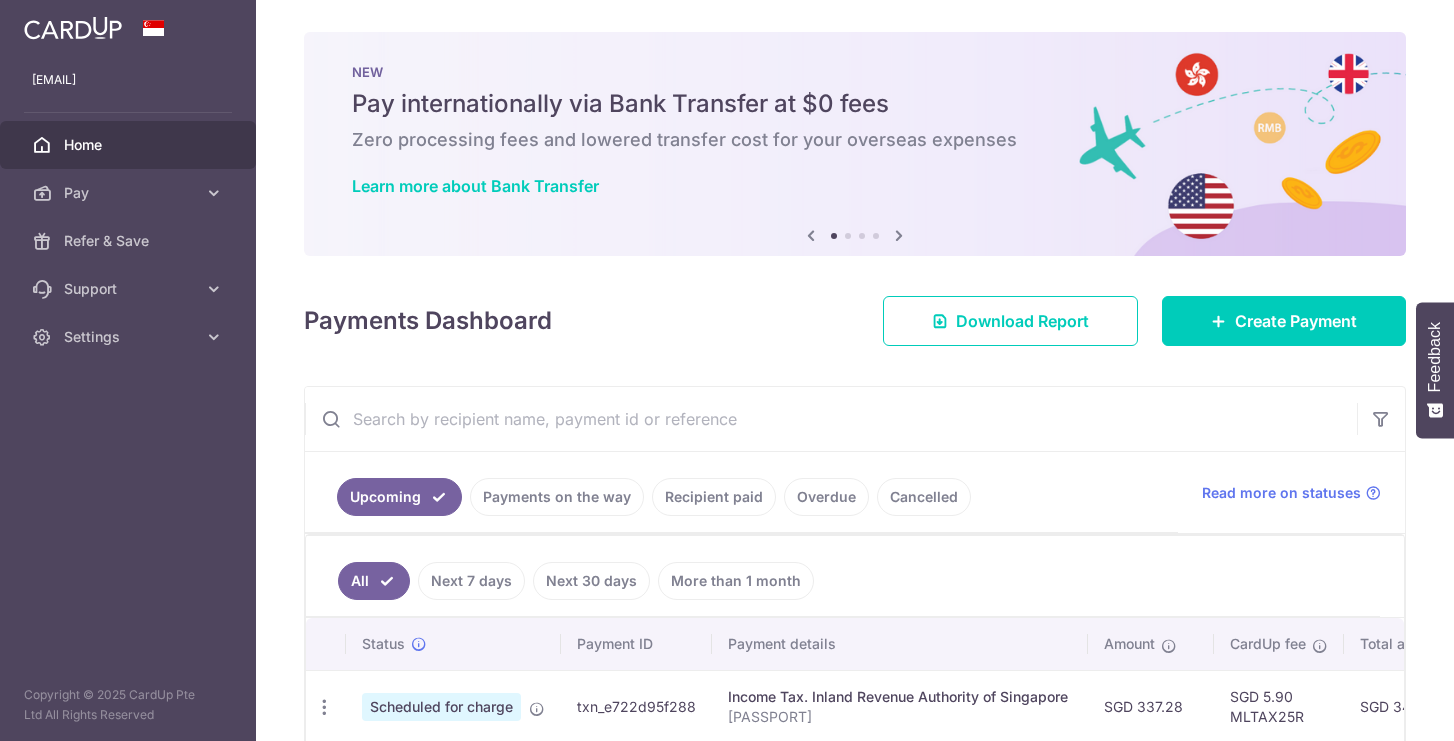 drag, startPoint x: 382, startPoint y: 100, endPoint x: 654, endPoint y: 76, distance: 273.05676 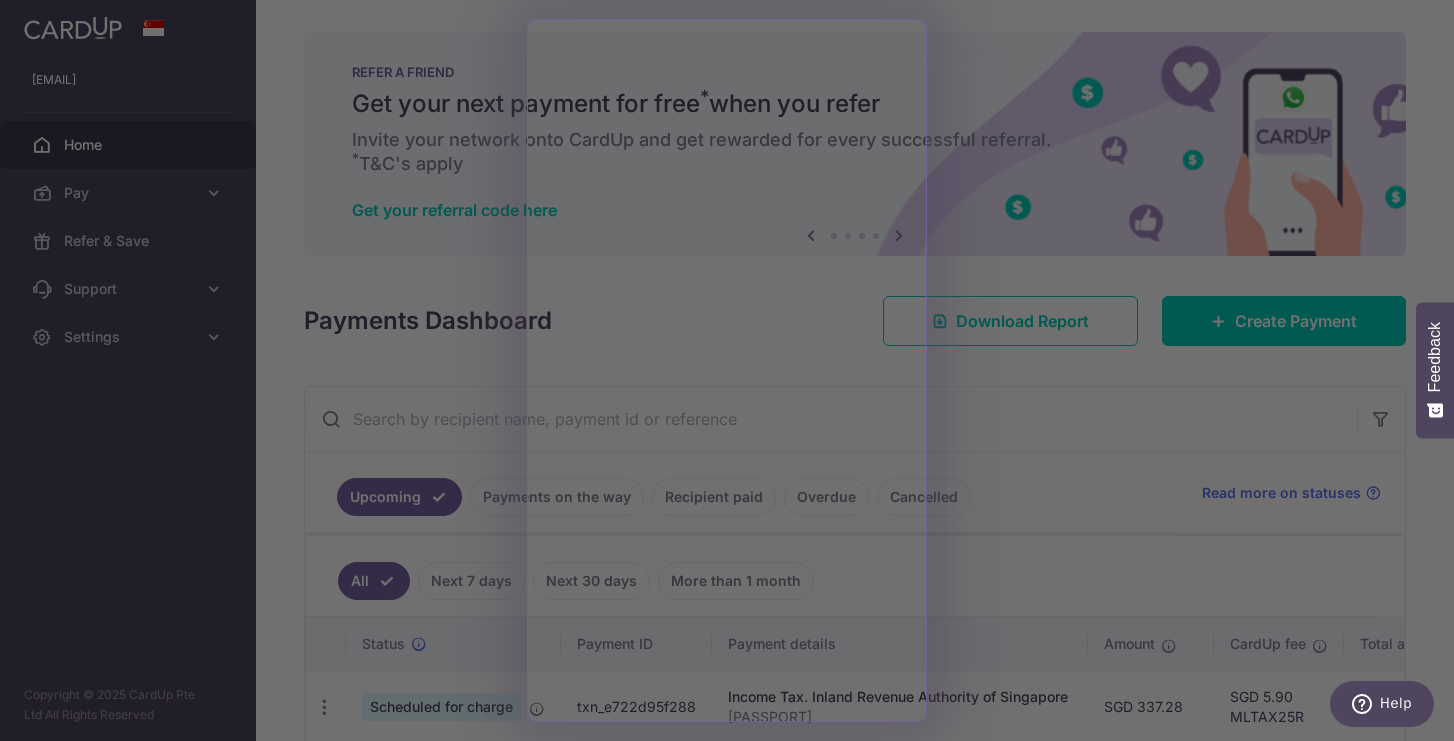 click at bounding box center [734, 374] 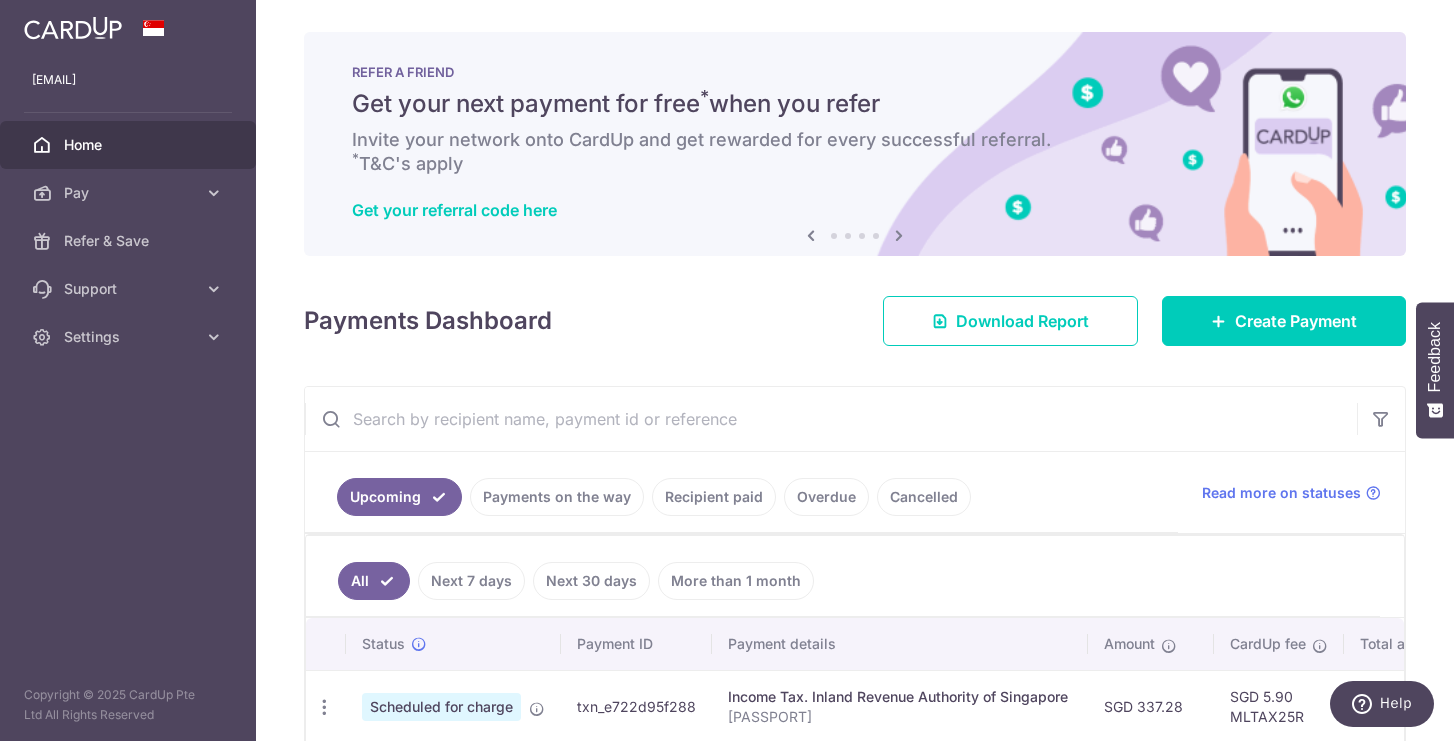 click at bounding box center (899, 235) 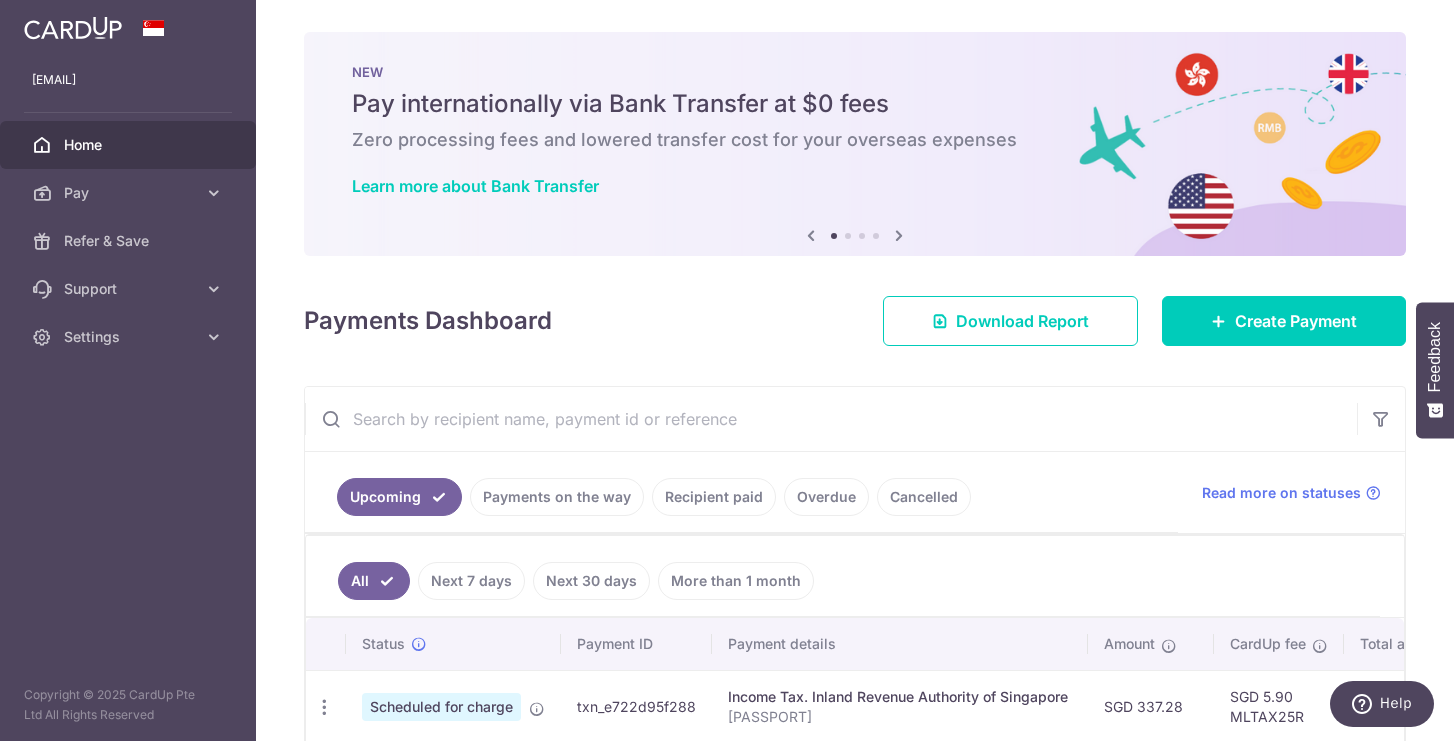 drag, startPoint x: 377, startPoint y: 137, endPoint x: 581, endPoint y: 138, distance: 204.00246 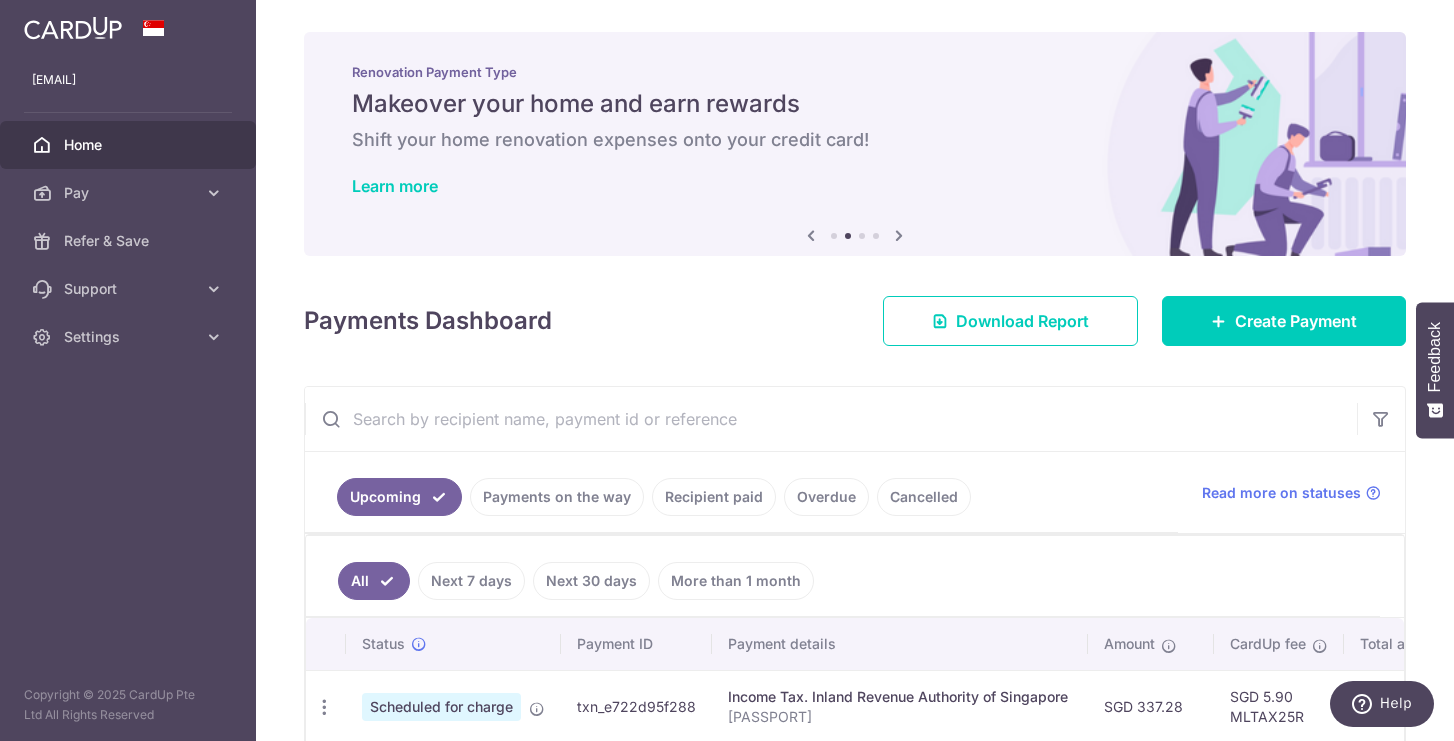 click at bounding box center [811, 235] 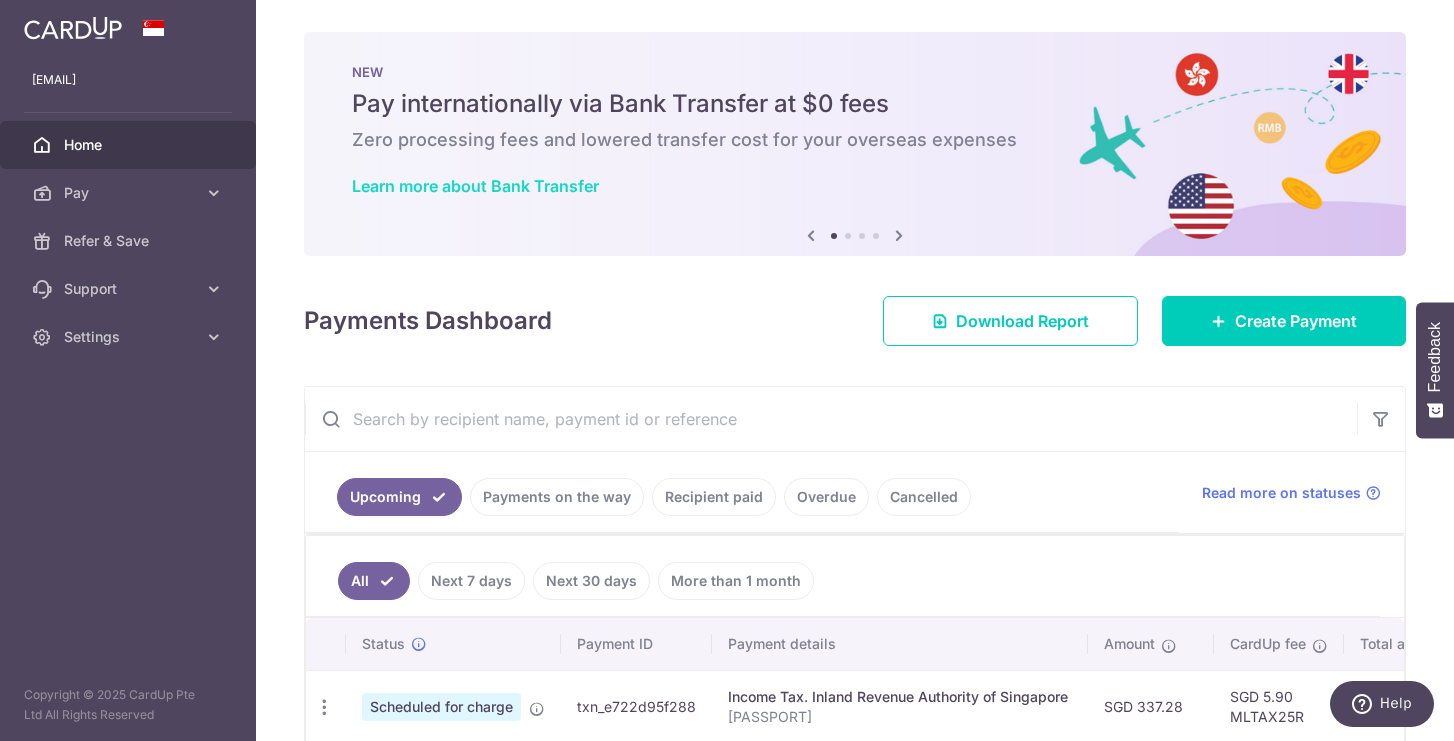 click on "Learn more about Bank Transfer" at bounding box center (475, 186) 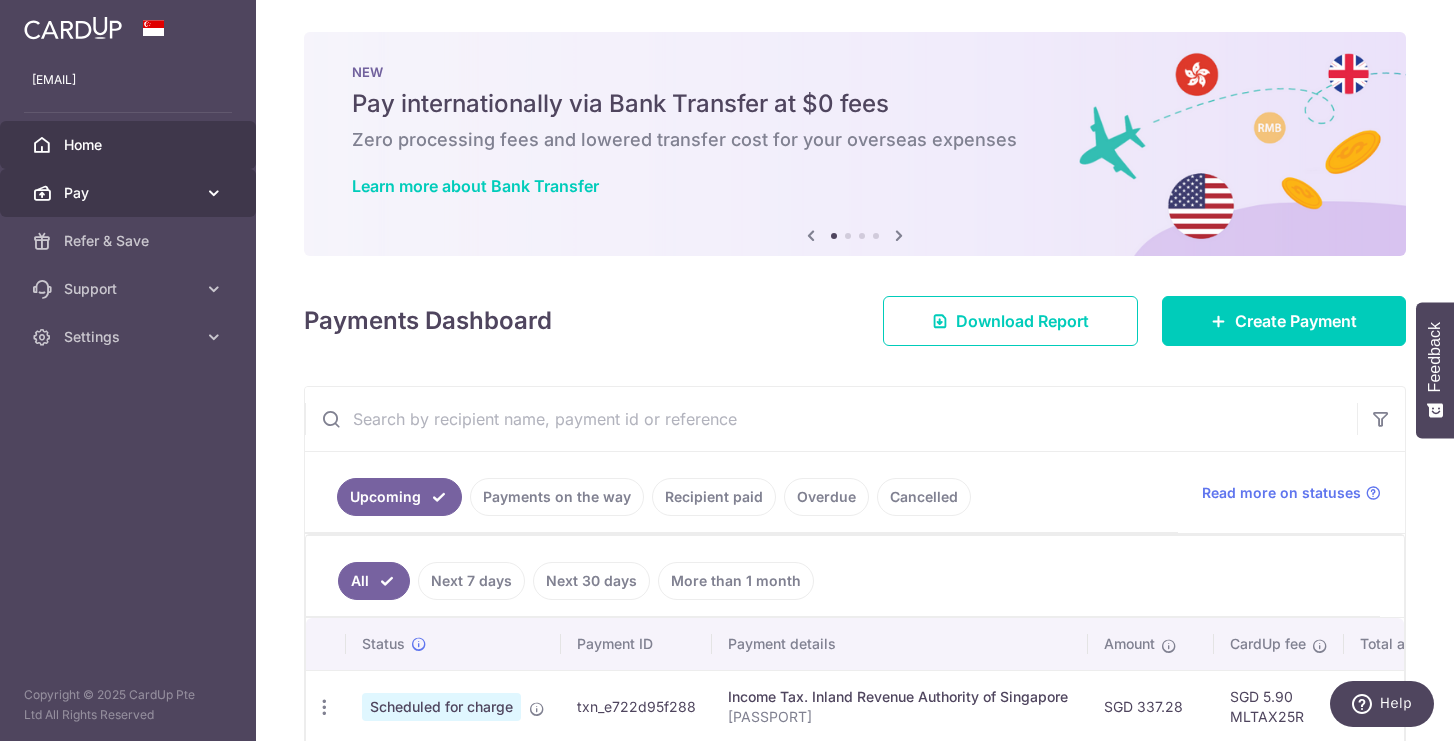 click at bounding box center (214, 193) 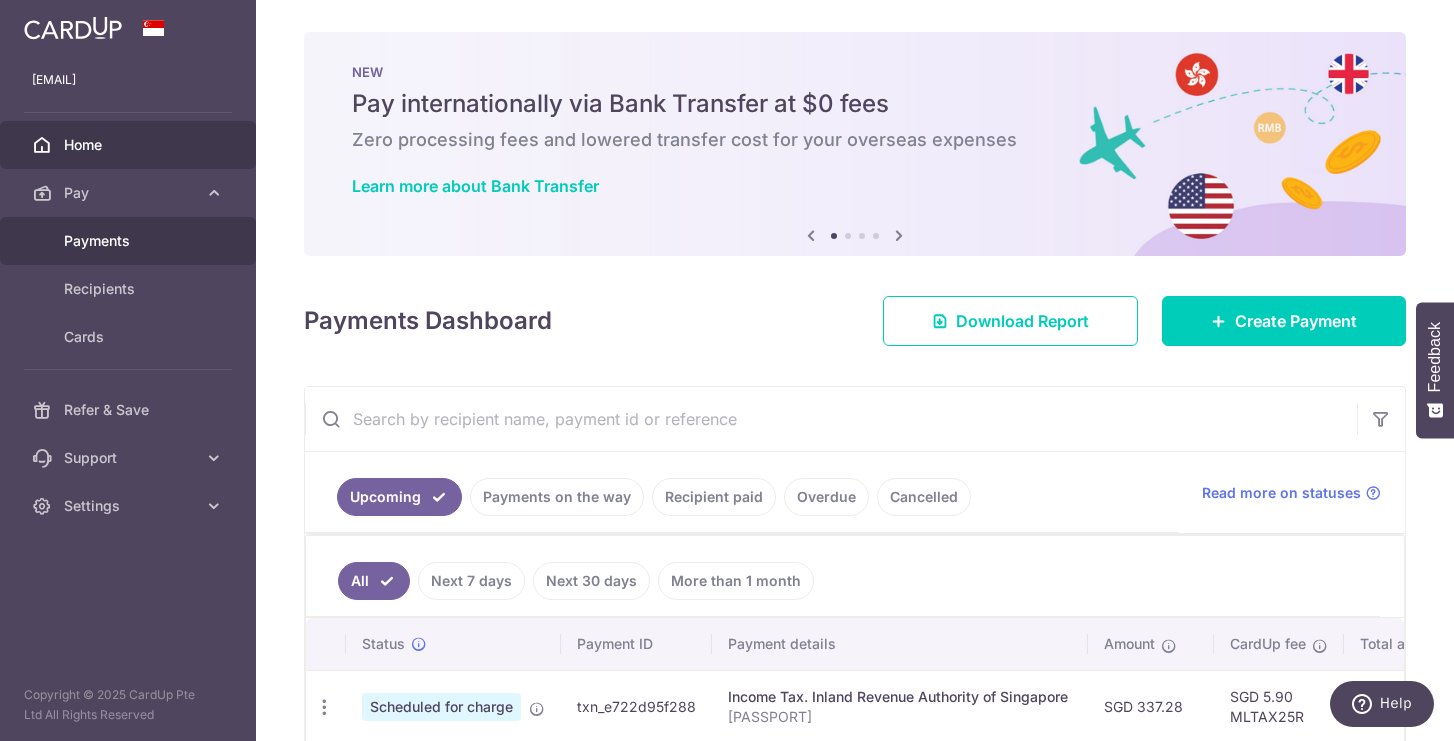 click on "Payments" at bounding box center [130, 241] 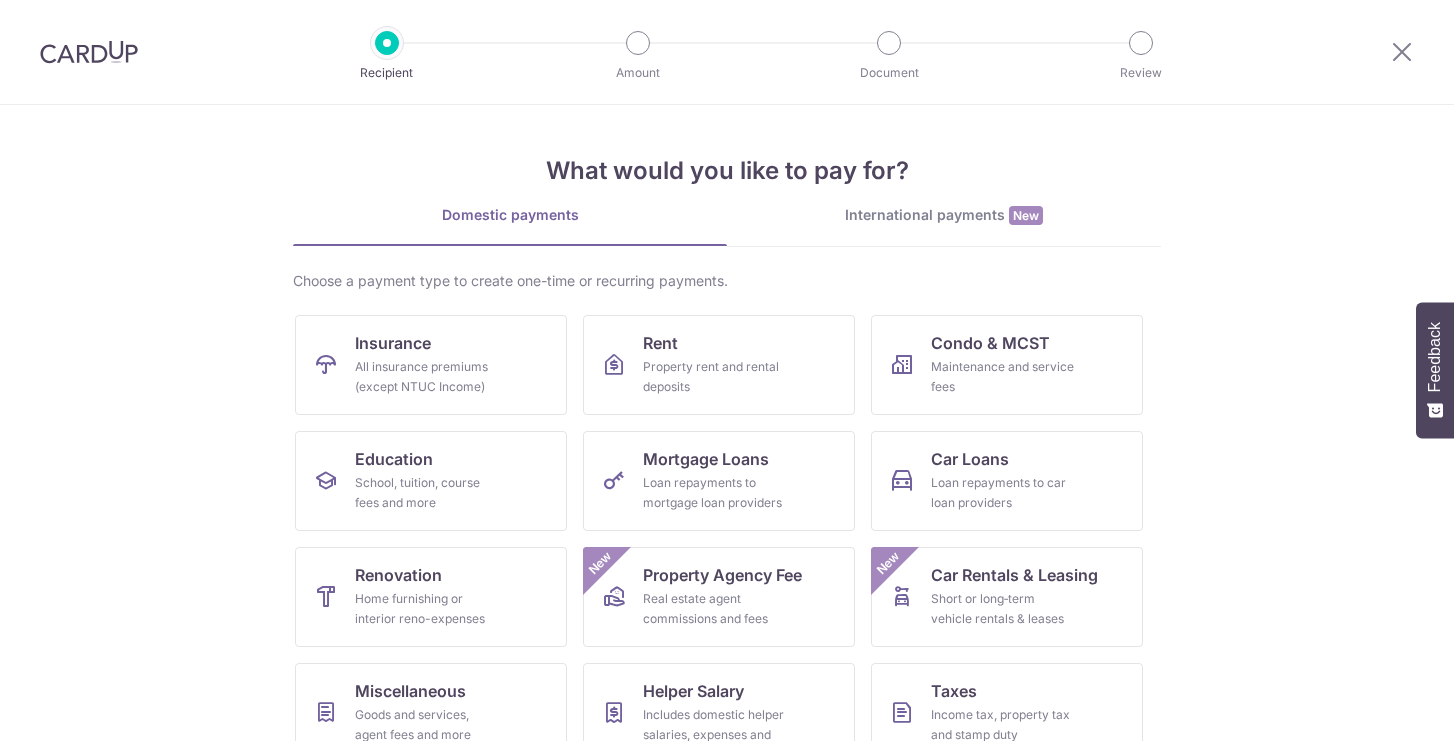 scroll, scrollTop: 0, scrollLeft: 0, axis: both 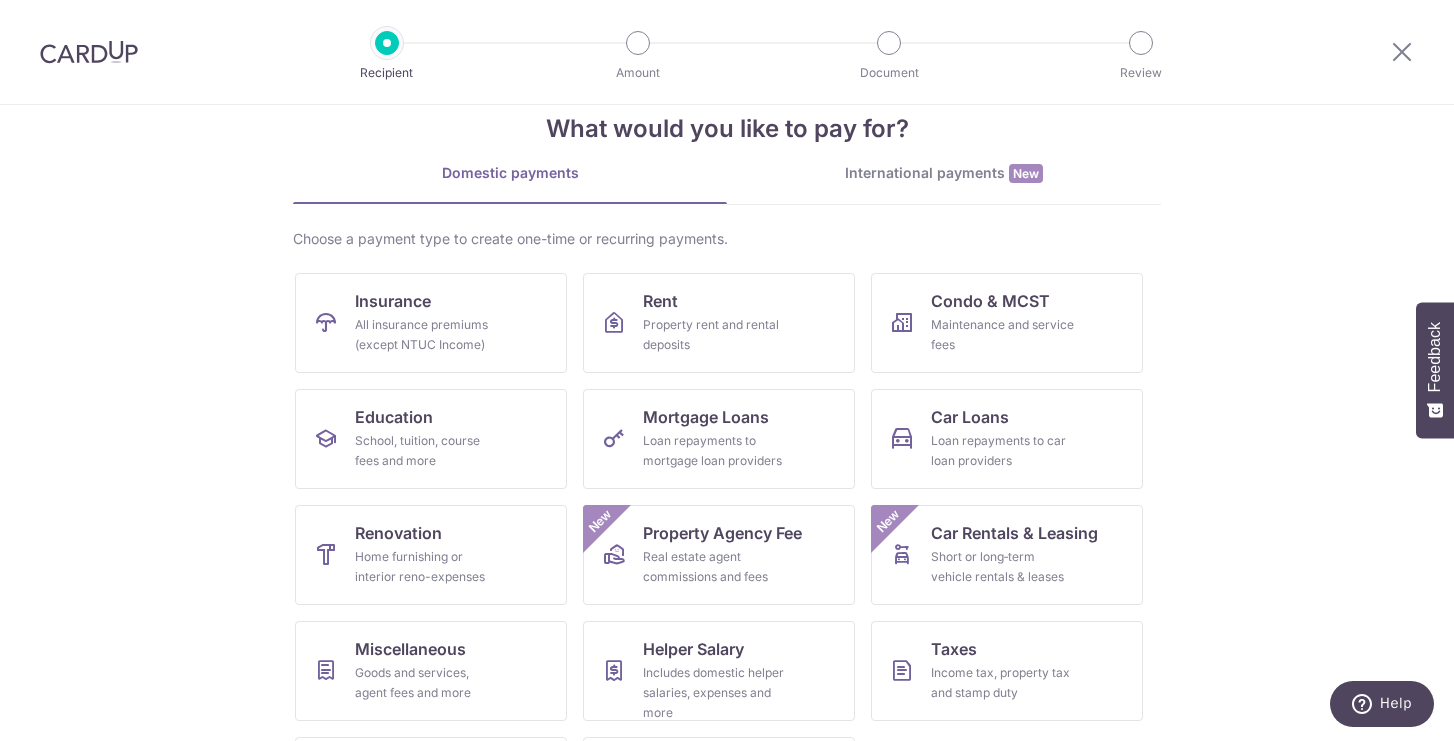 click on "International payments
New" at bounding box center [944, 173] 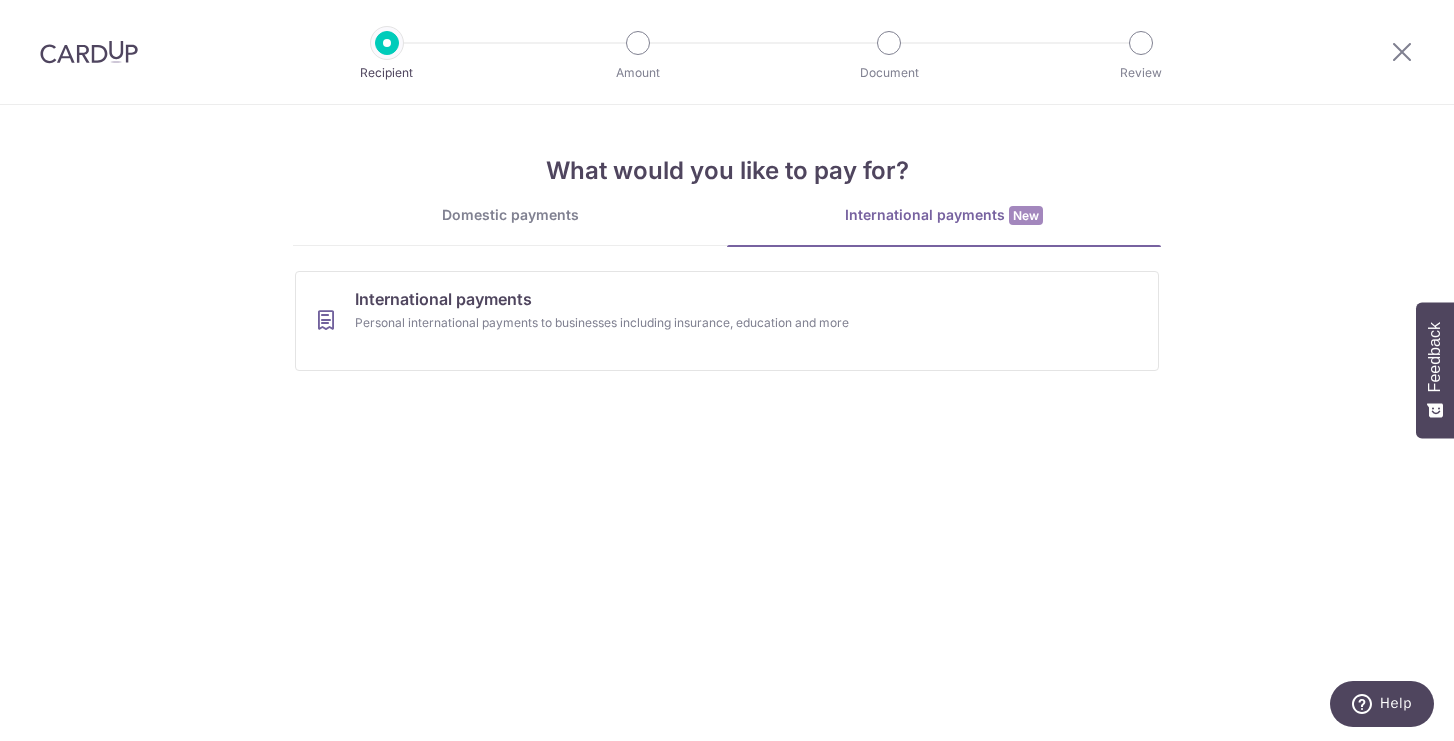 scroll, scrollTop: 0, scrollLeft: 0, axis: both 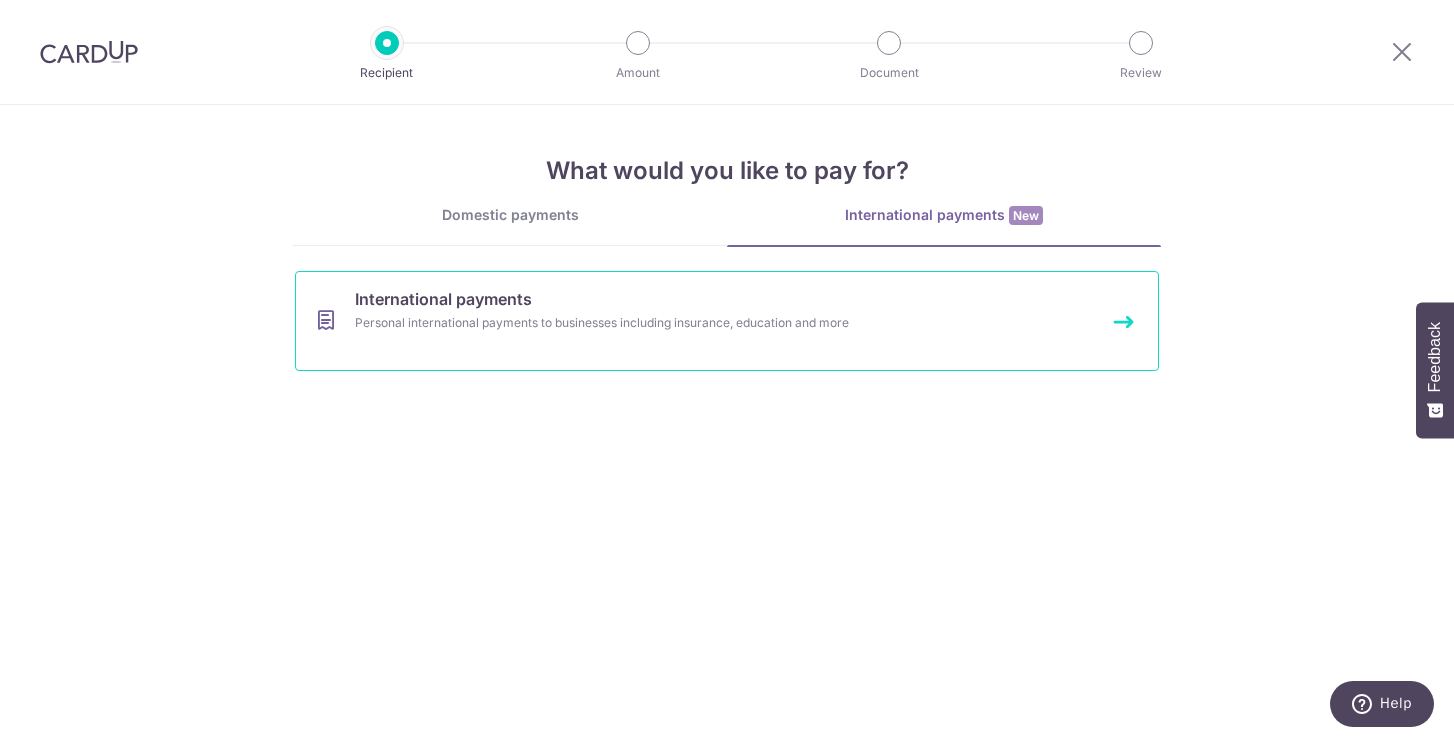 click on "Personal international payments to businesses including insurance, education and more" at bounding box center (700, 323) 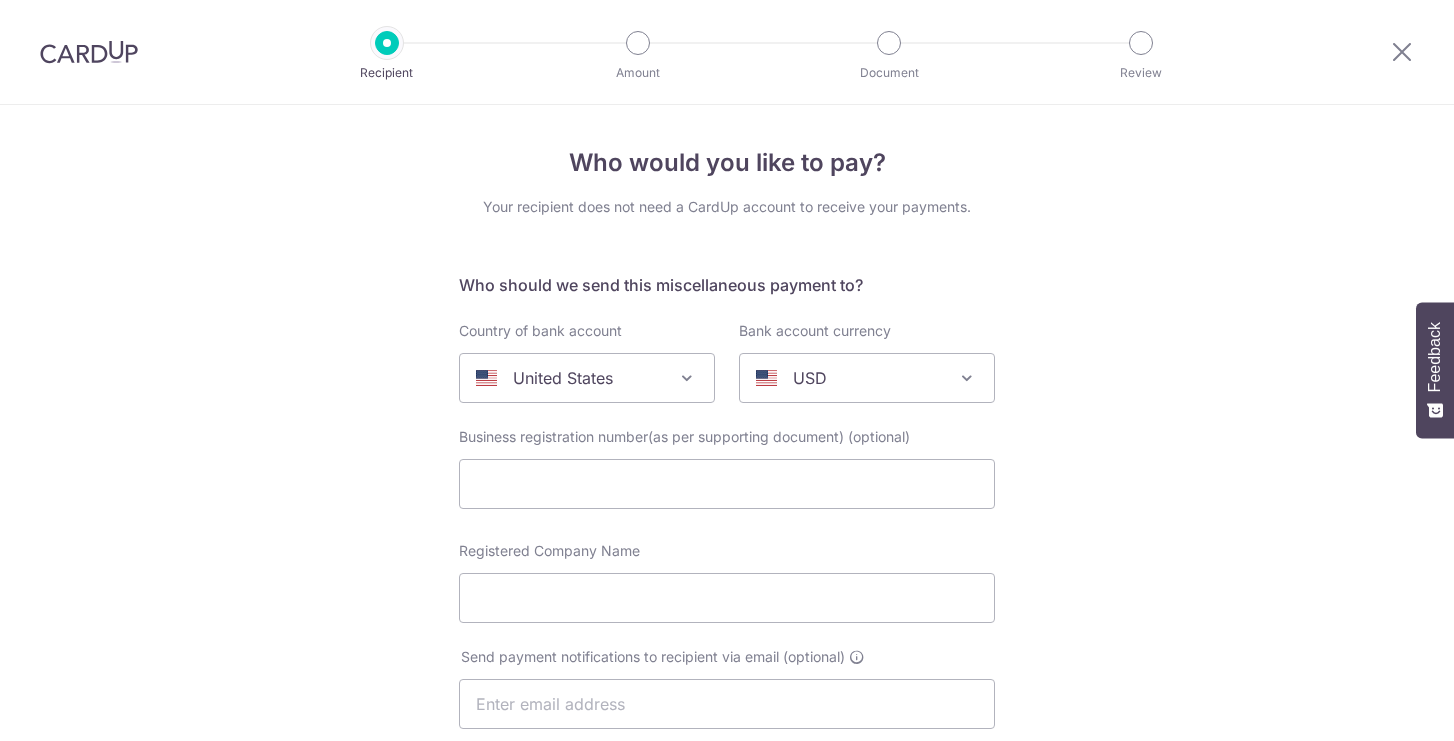 select 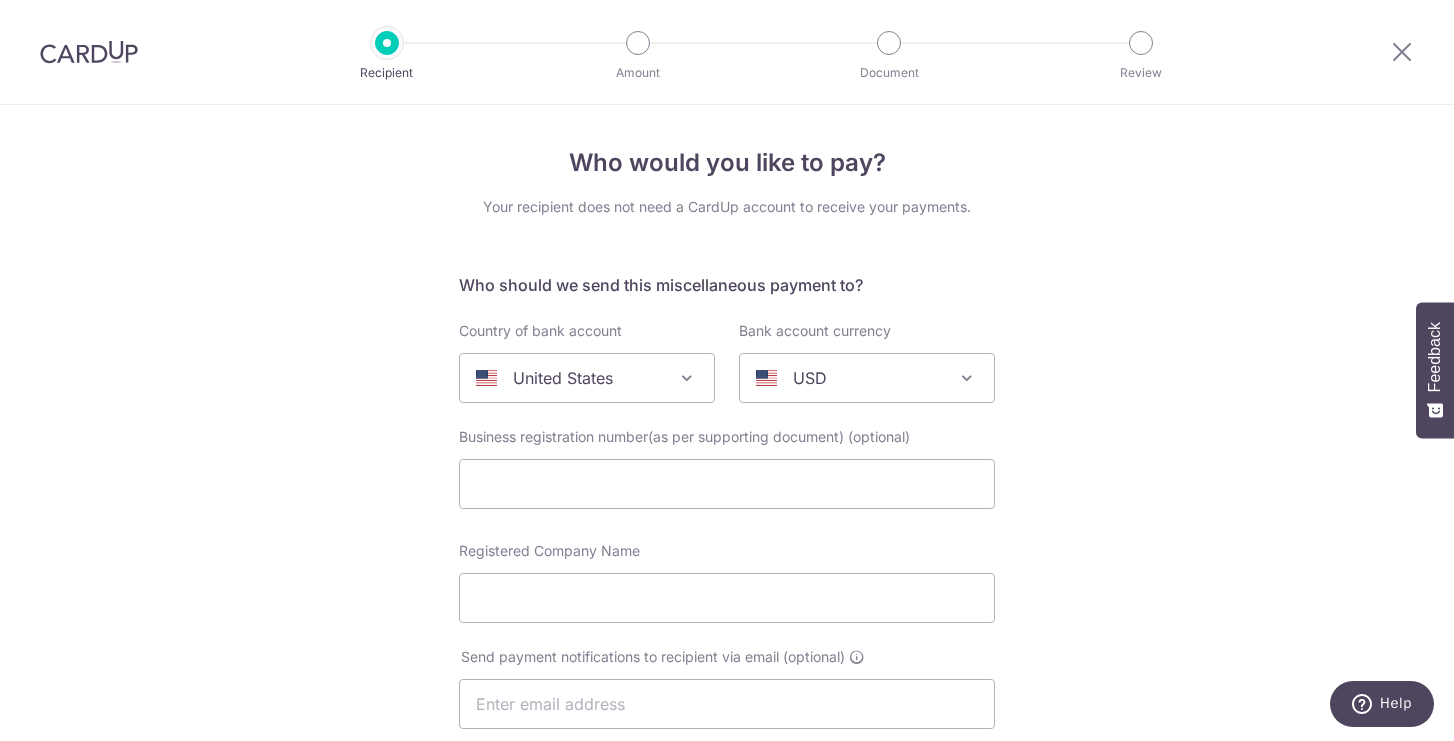 click on "United States" at bounding box center [563, 378] 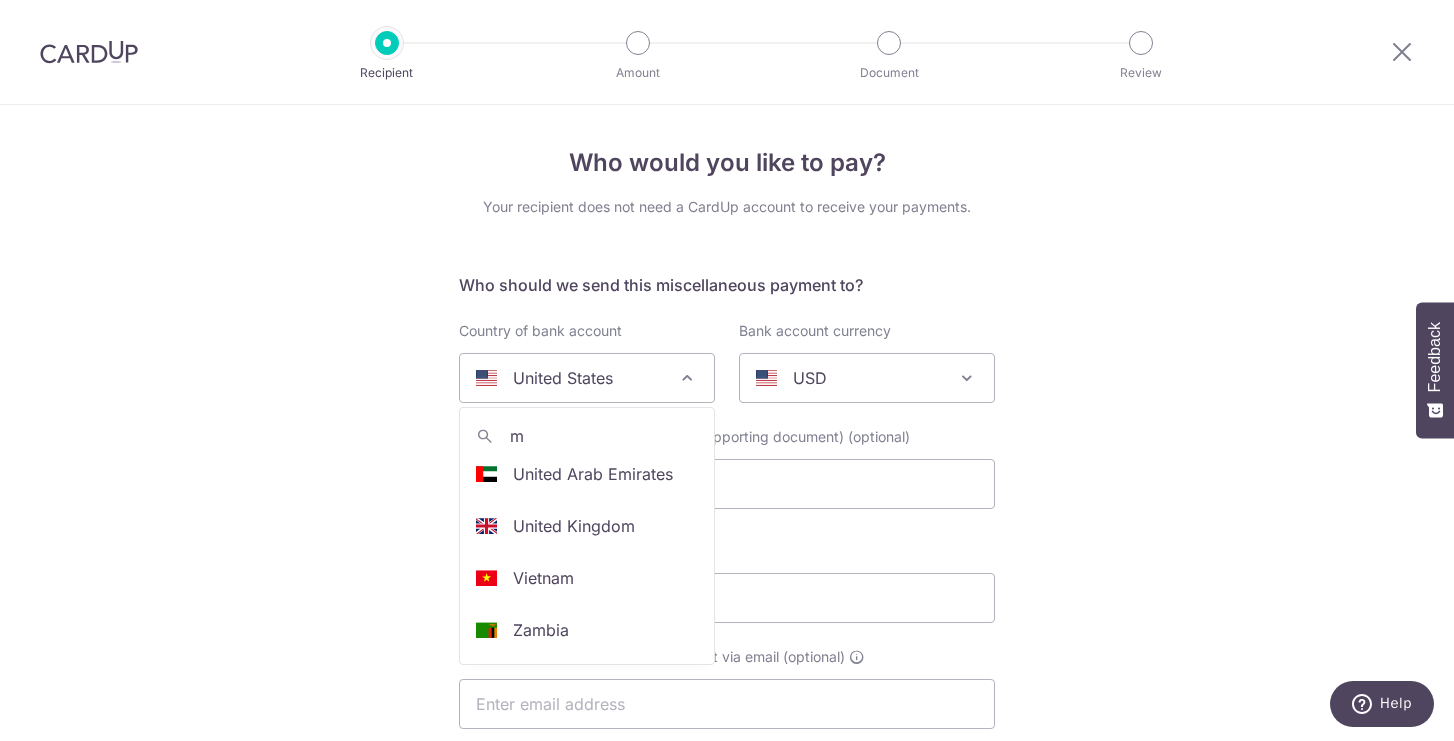 scroll, scrollTop: 0, scrollLeft: 0, axis: both 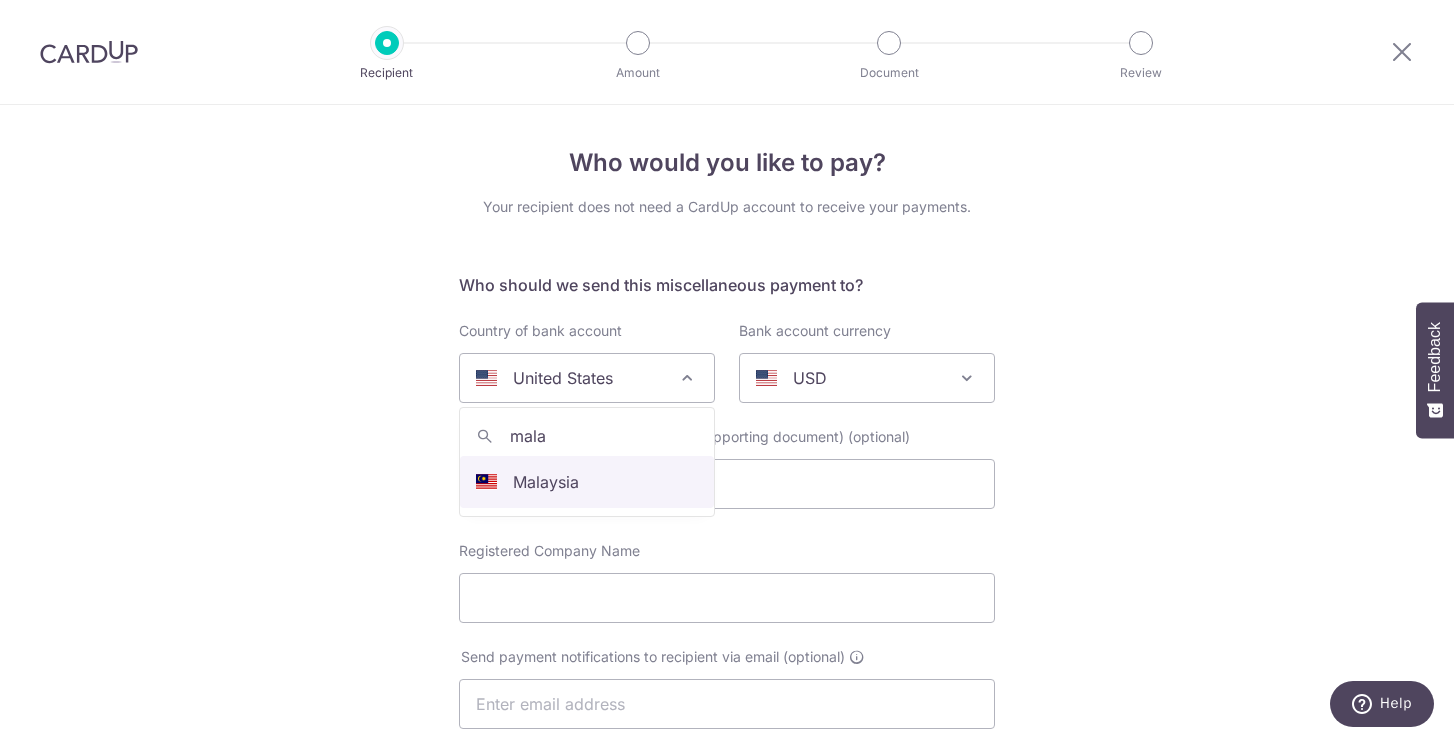 type on "mala" 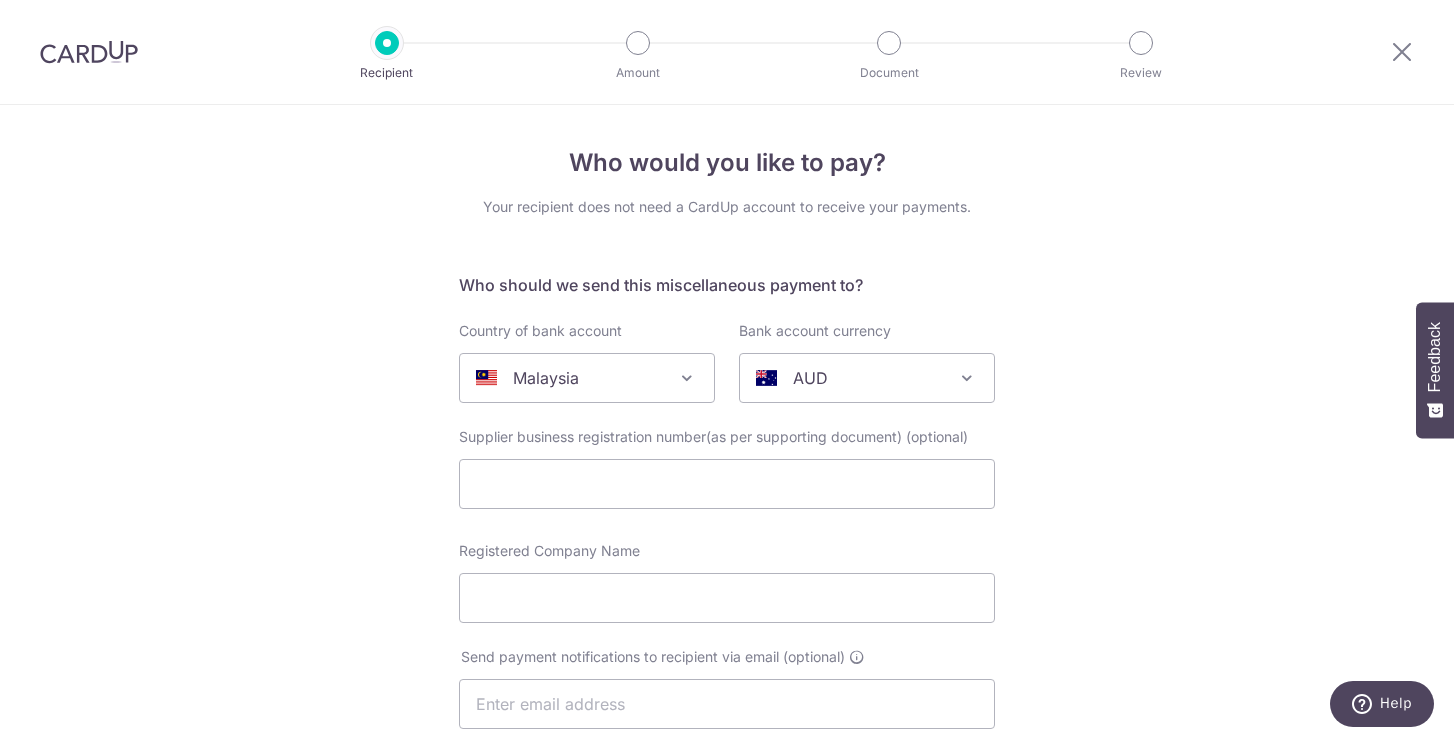 select on "159" 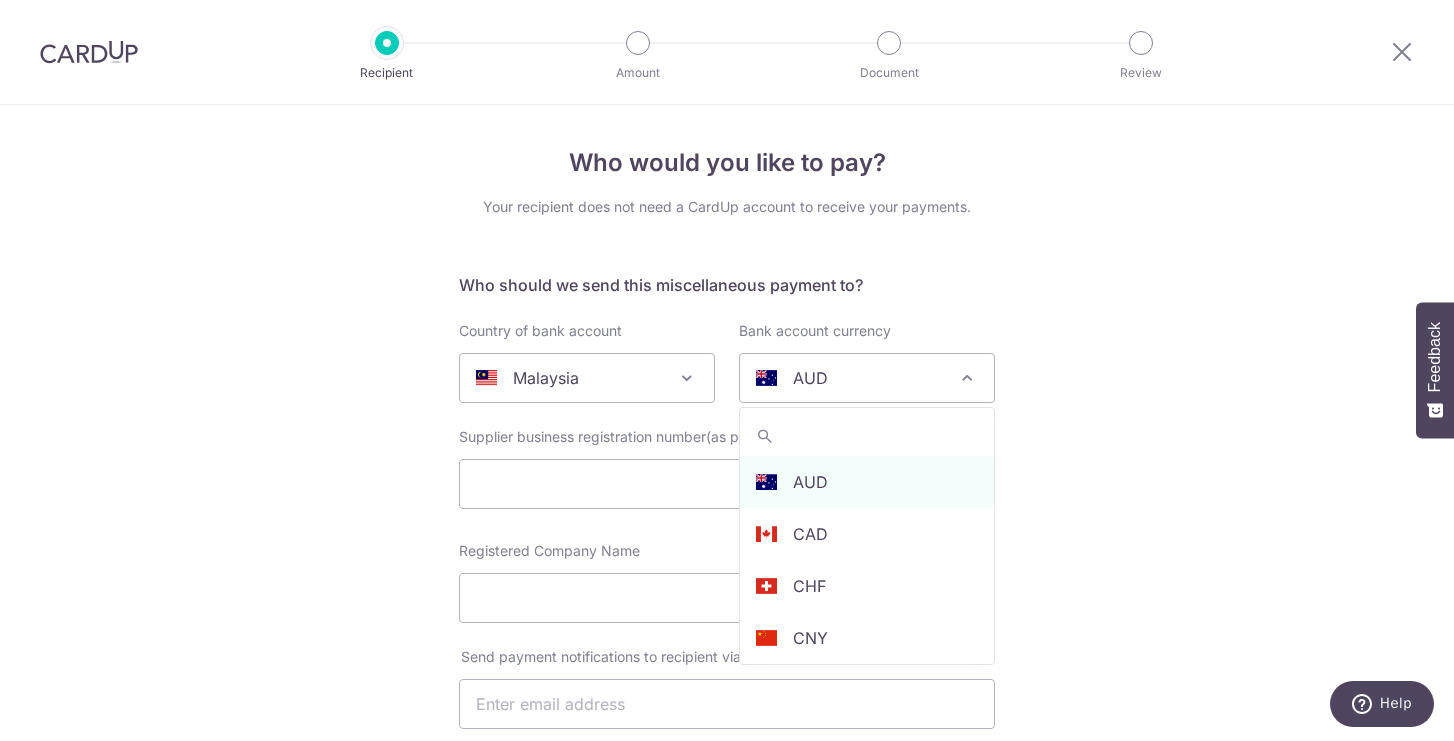click on "AUD" at bounding box center (851, 378) 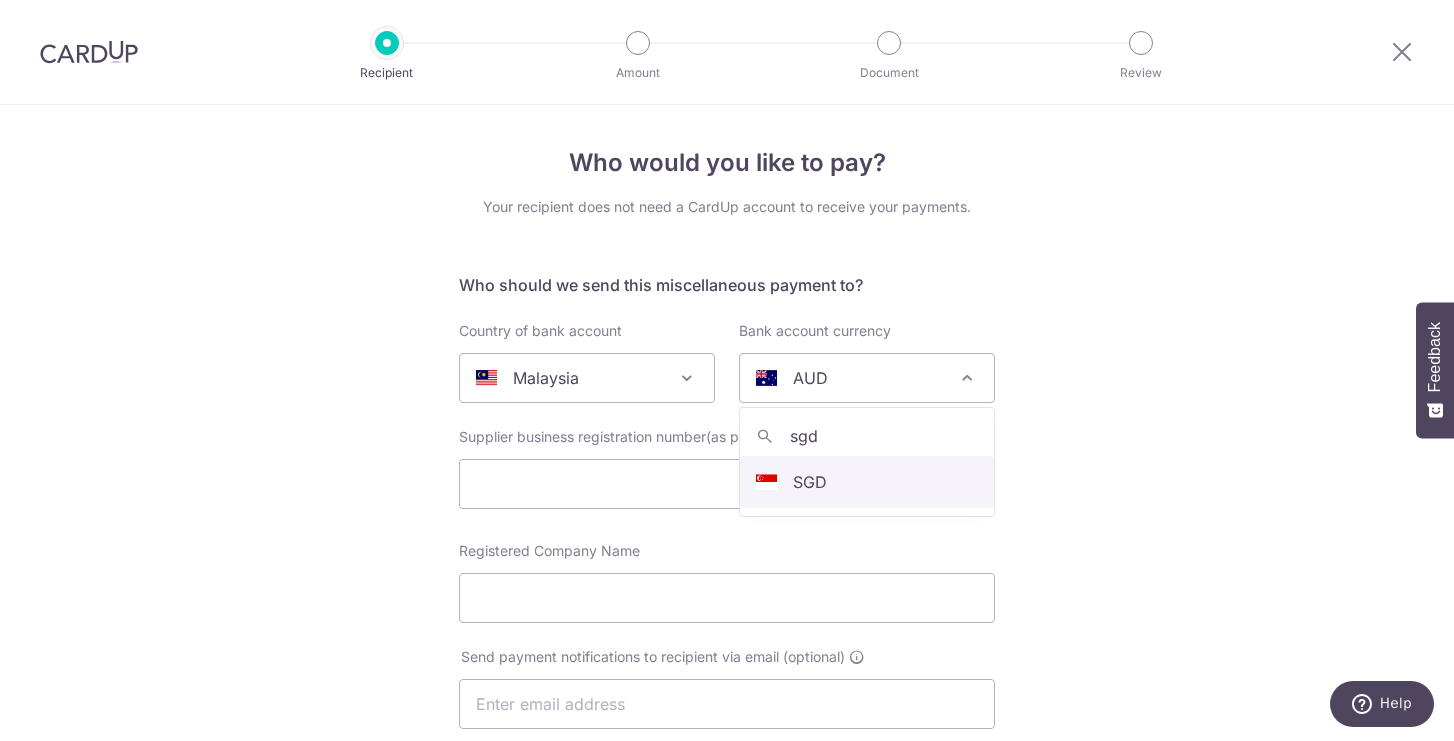 type on "sgd" 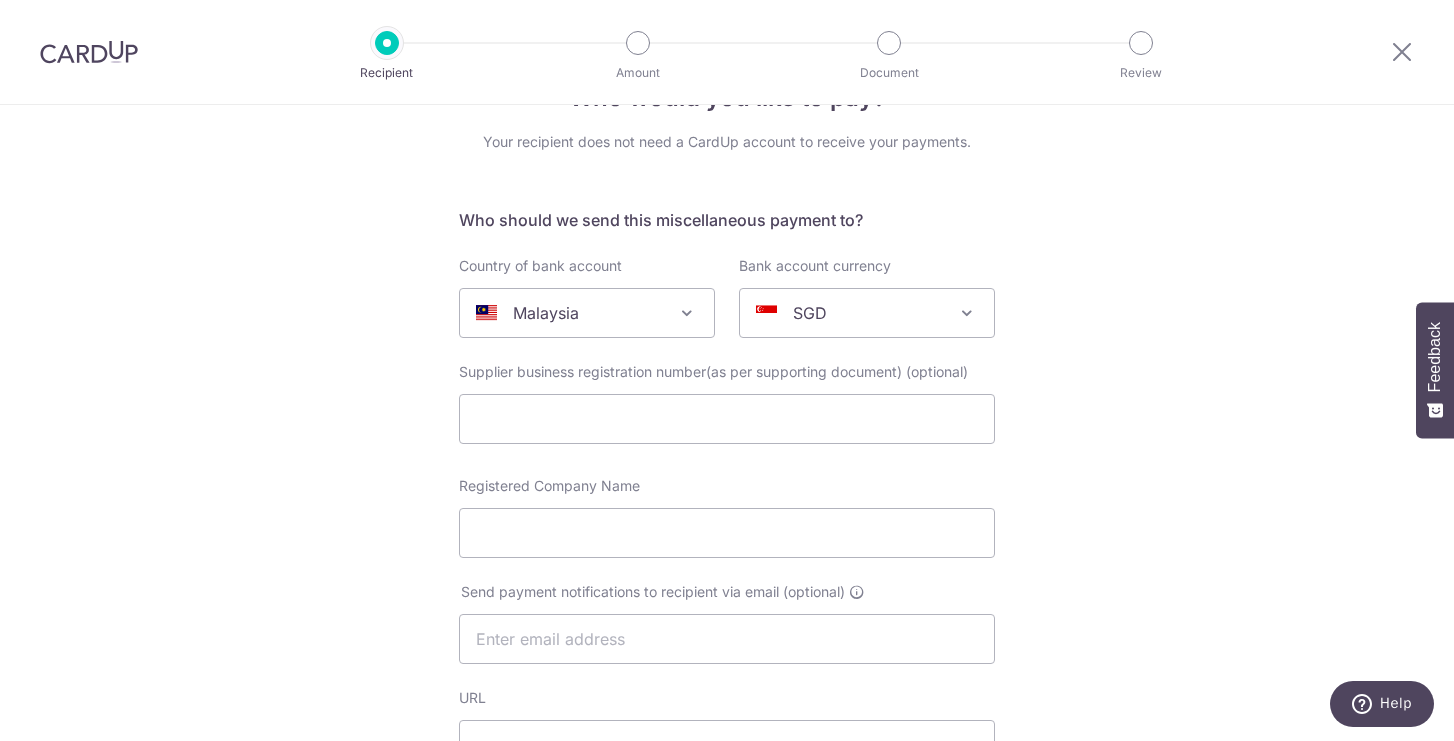 scroll, scrollTop: 0, scrollLeft: 0, axis: both 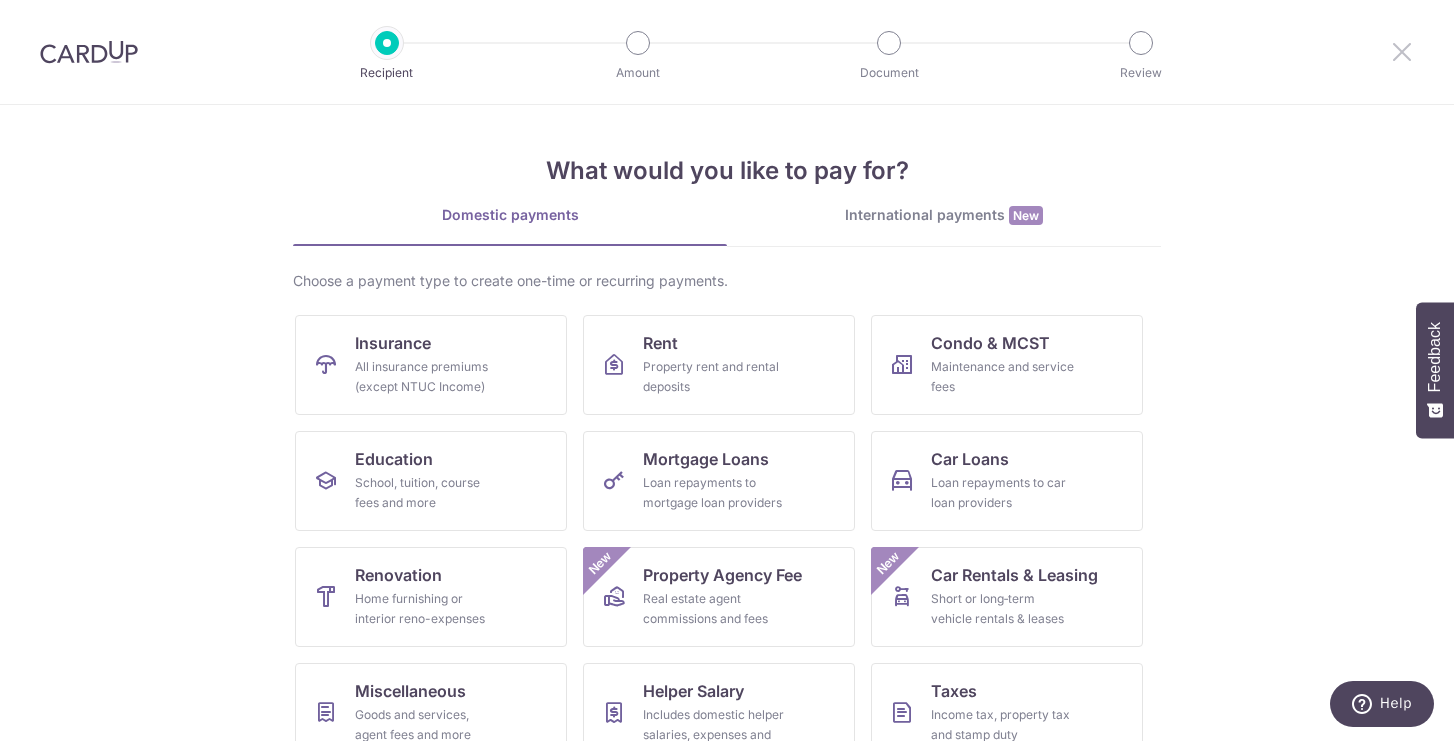 click at bounding box center [1402, 51] 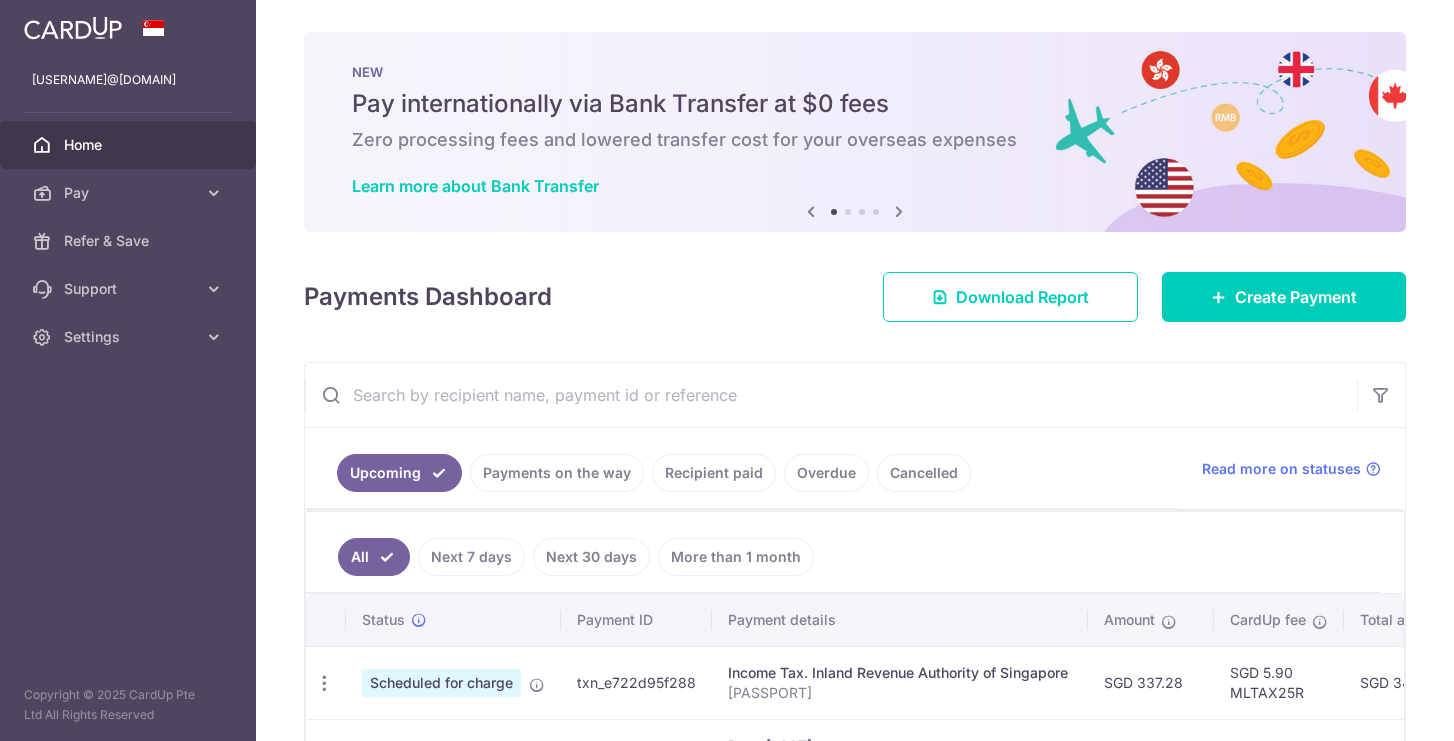 scroll, scrollTop: 0, scrollLeft: 0, axis: both 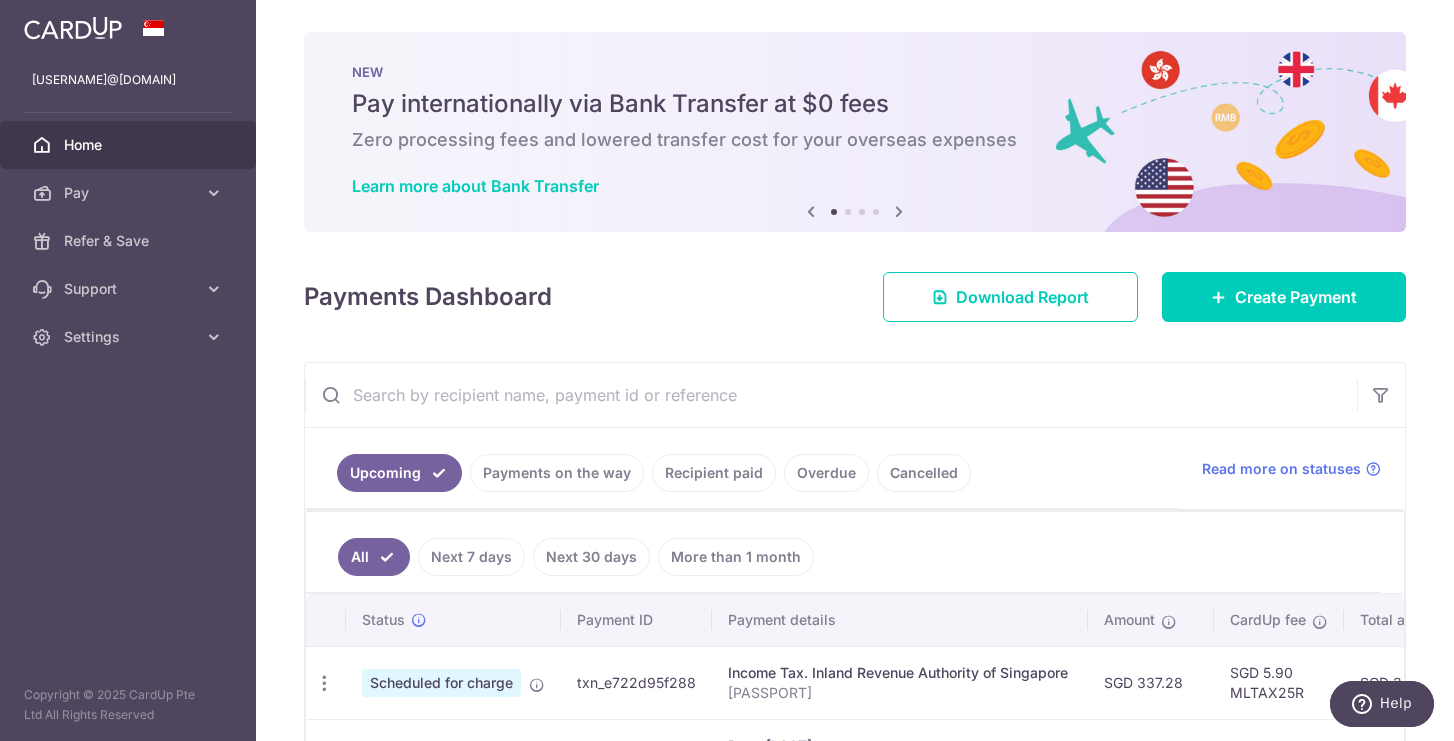 click at bounding box center (899, 211) 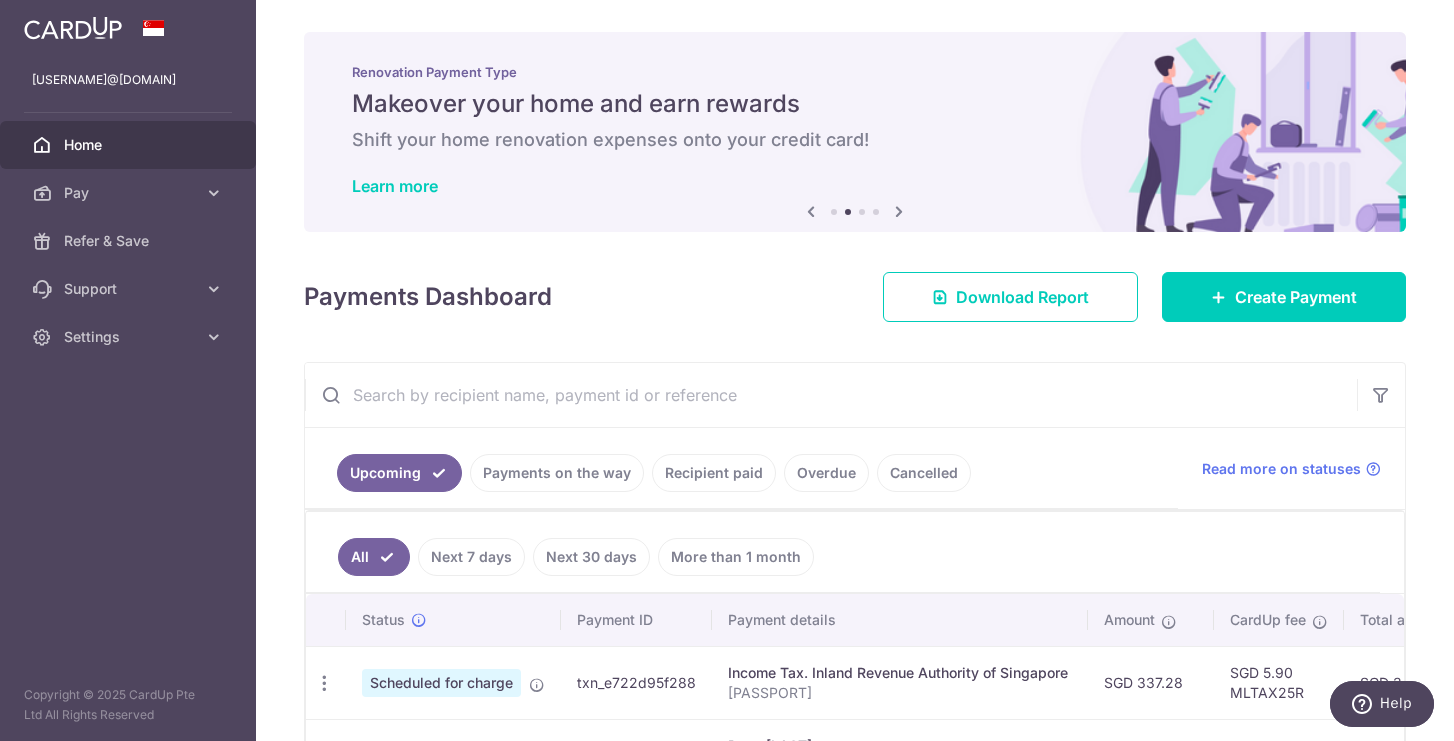 click at bounding box center (811, 211) 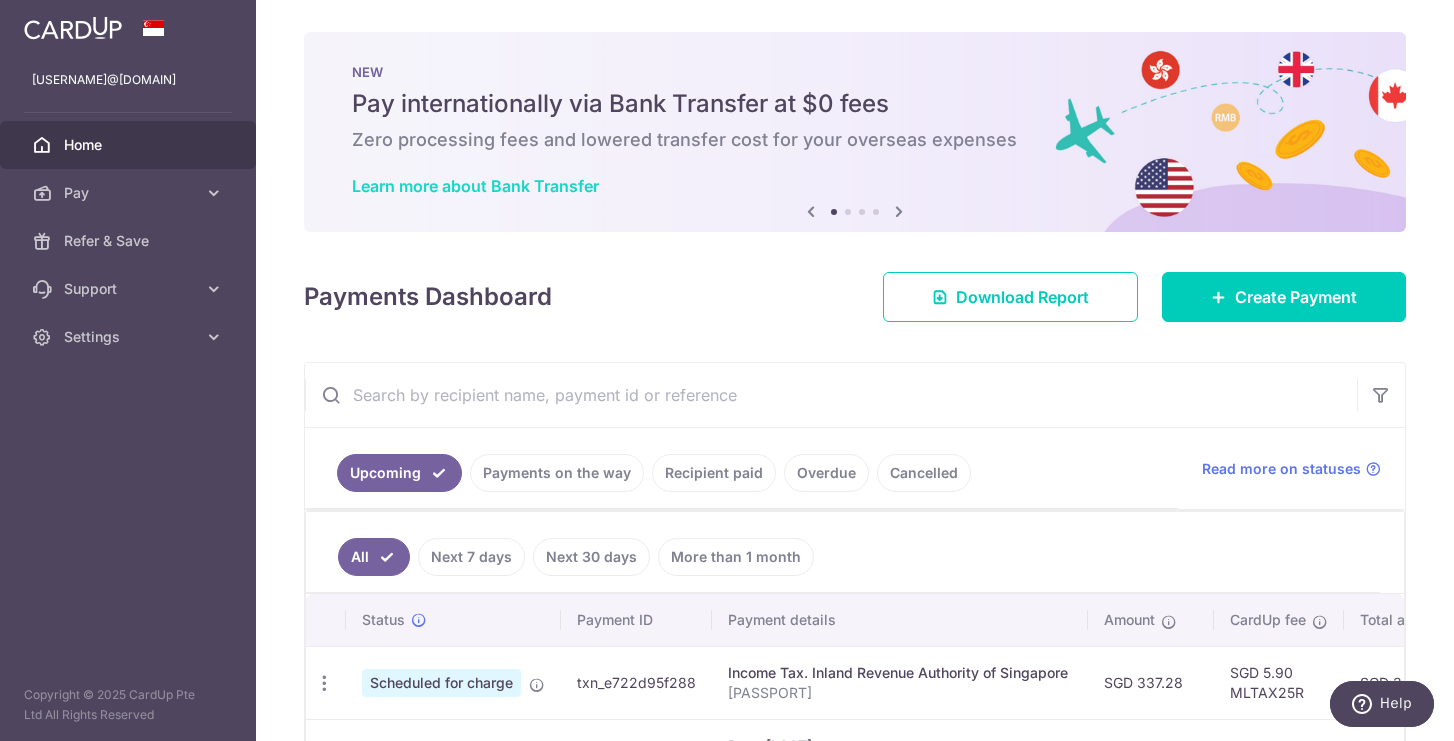 click on "Learn more about Bank Transfer" at bounding box center [475, 186] 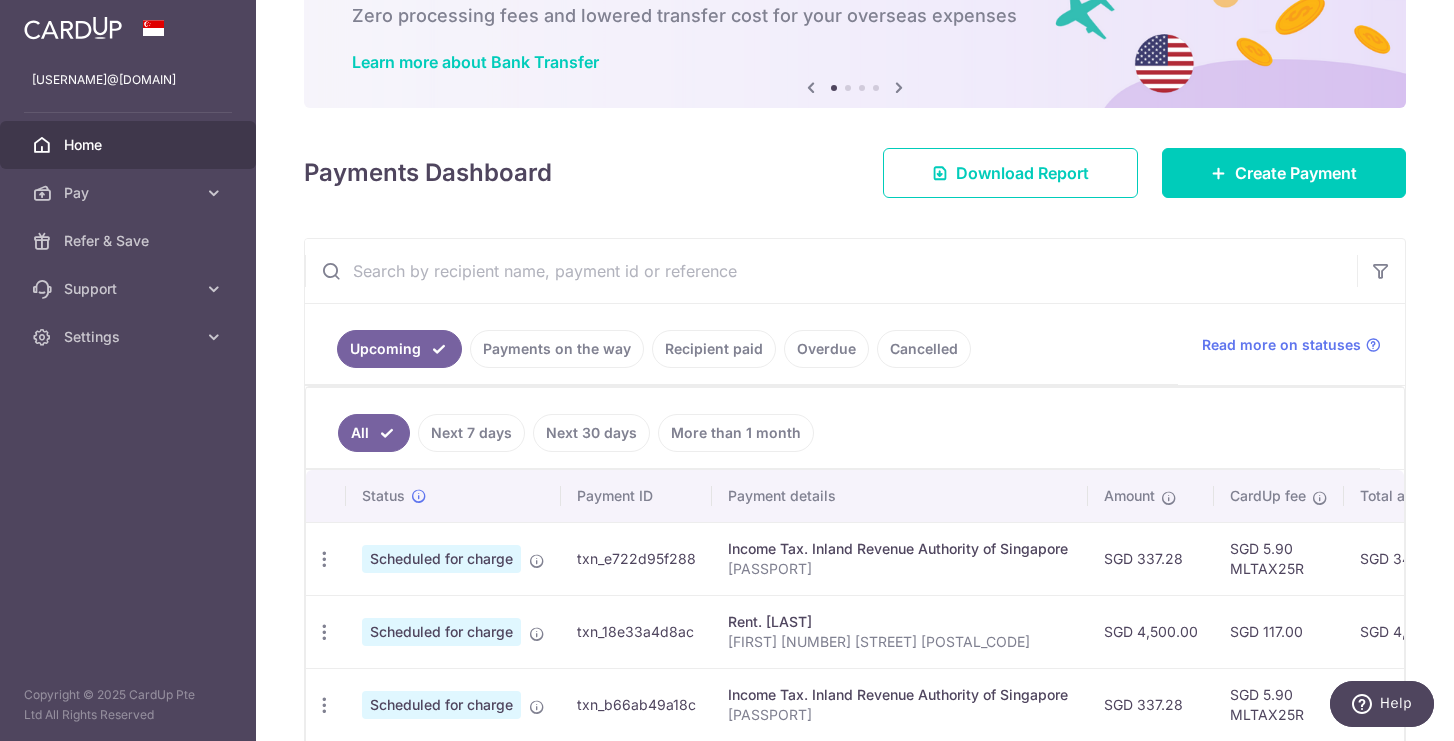 scroll, scrollTop: 125, scrollLeft: 0, axis: vertical 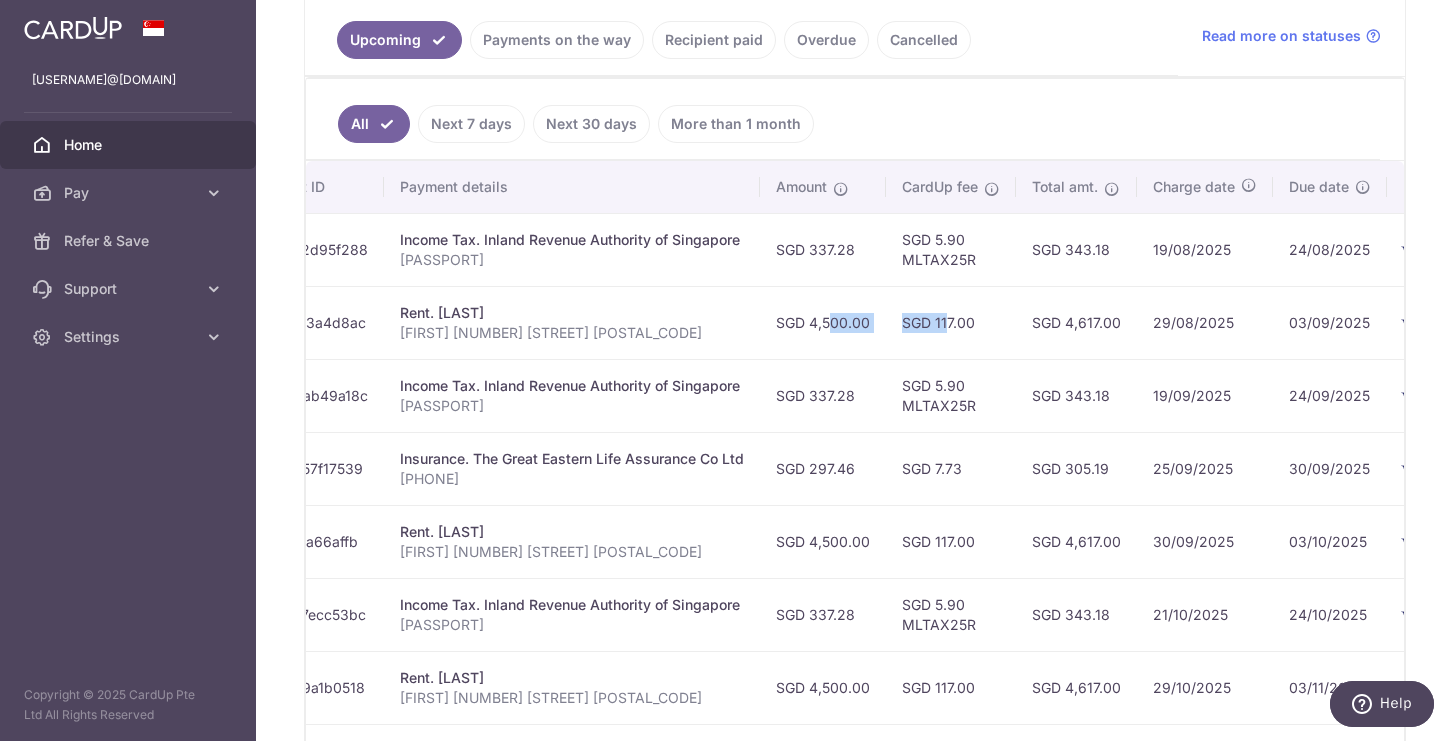 drag, startPoint x: 811, startPoint y: 323, endPoint x: 908, endPoint y: 323, distance: 97 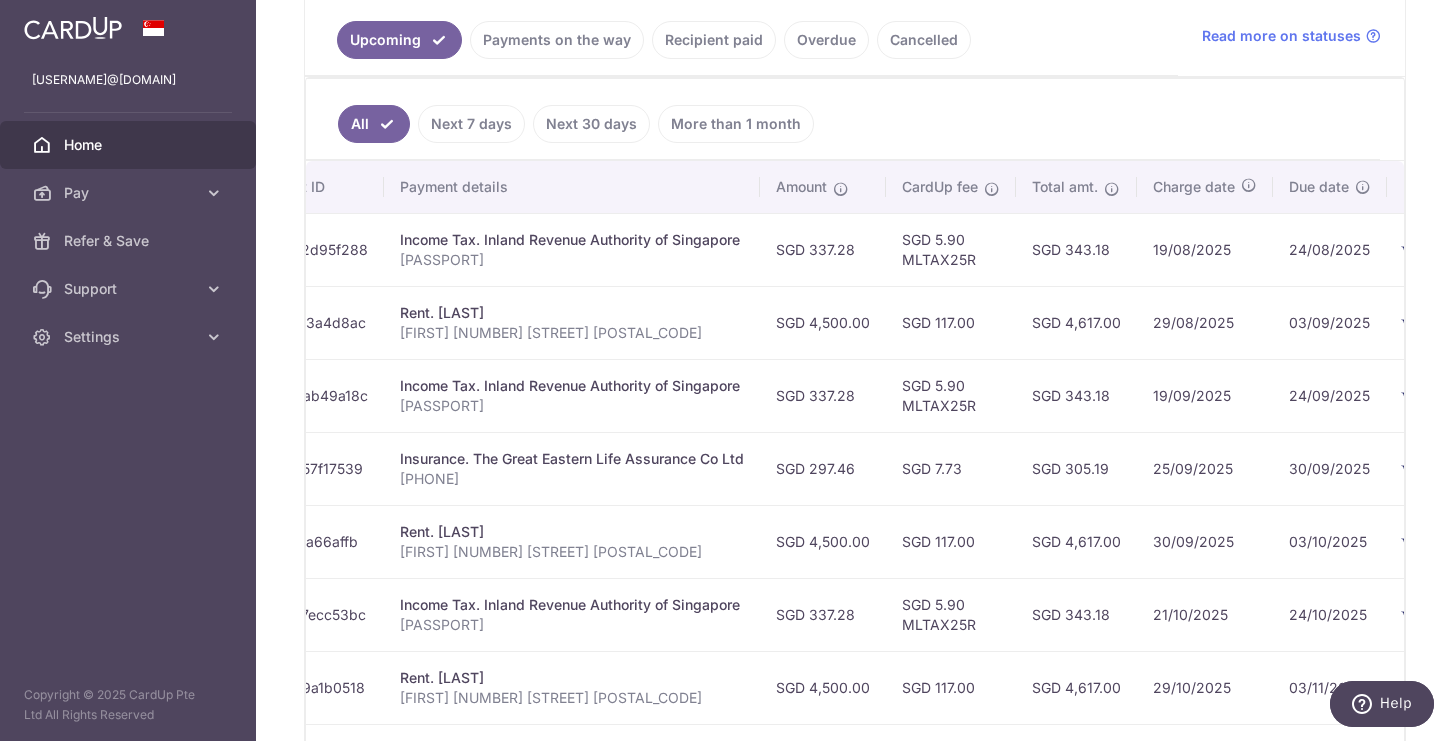 scroll, scrollTop: 0, scrollLeft: 329, axis: horizontal 